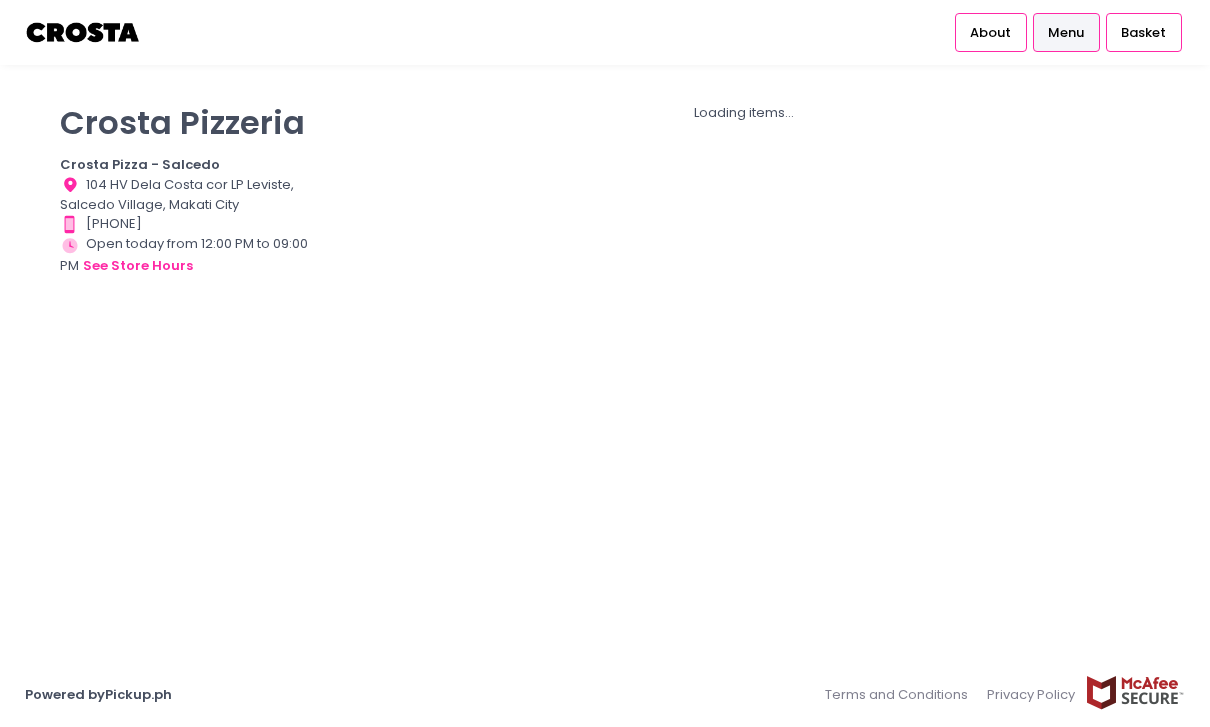 scroll, scrollTop: 0, scrollLeft: 0, axis: both 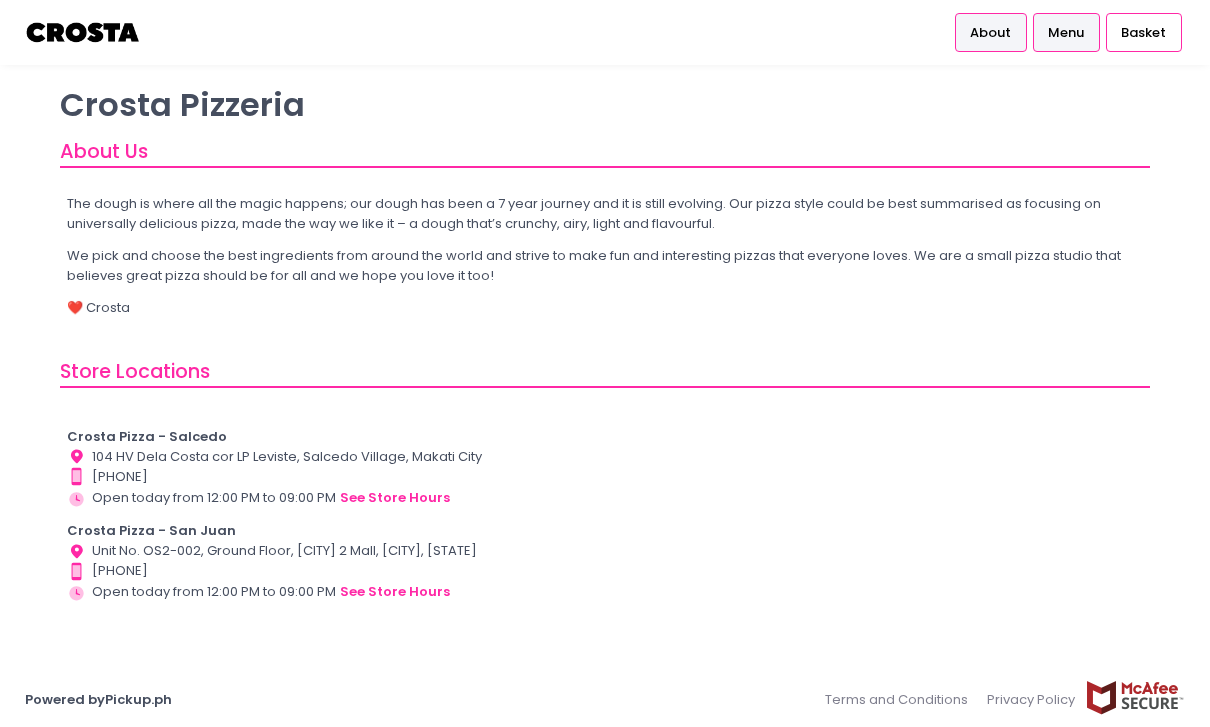 click on "Menu" at bounding box center [1066, 33] 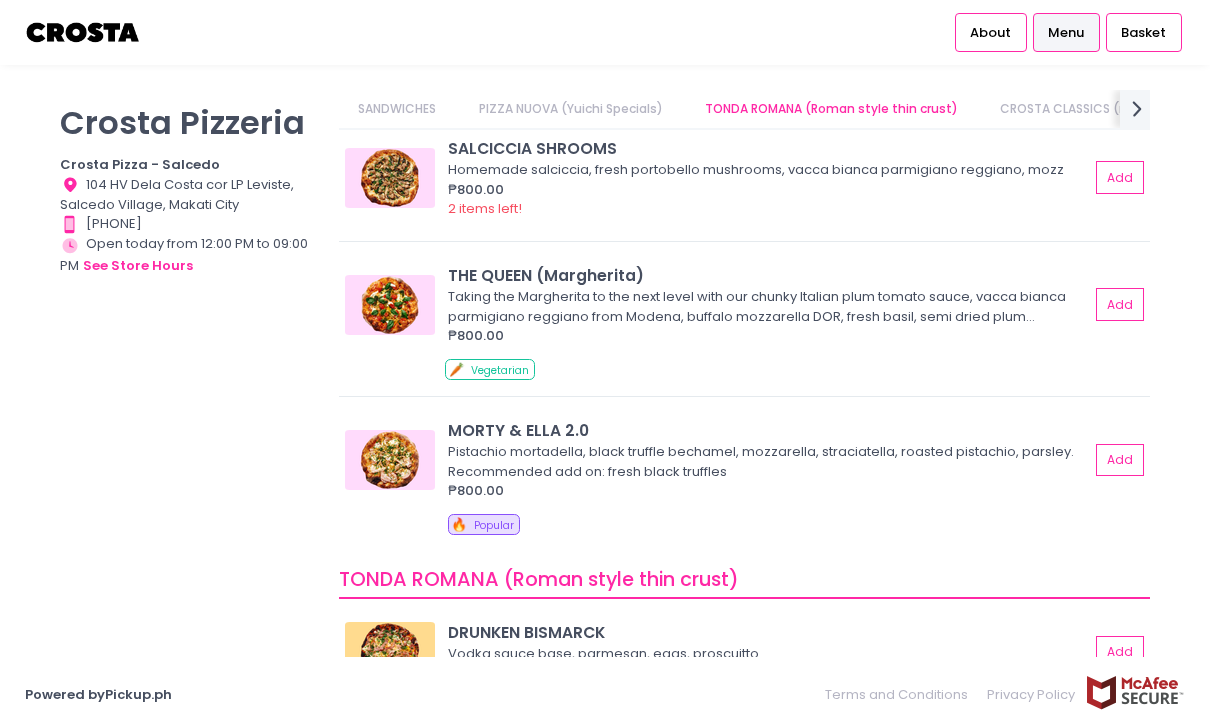 scroll, scrollTop: 293, scrollLeft: 0, axis: vertical 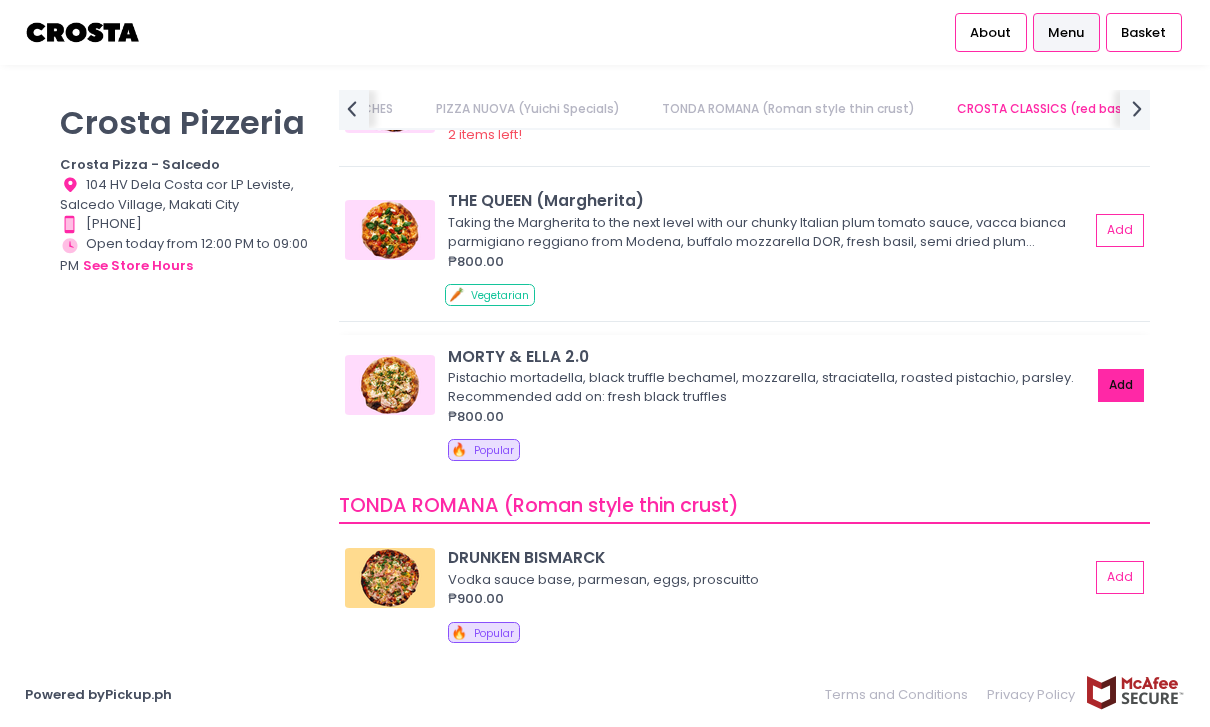 click on "Add" at bounding box center (1121, 385) 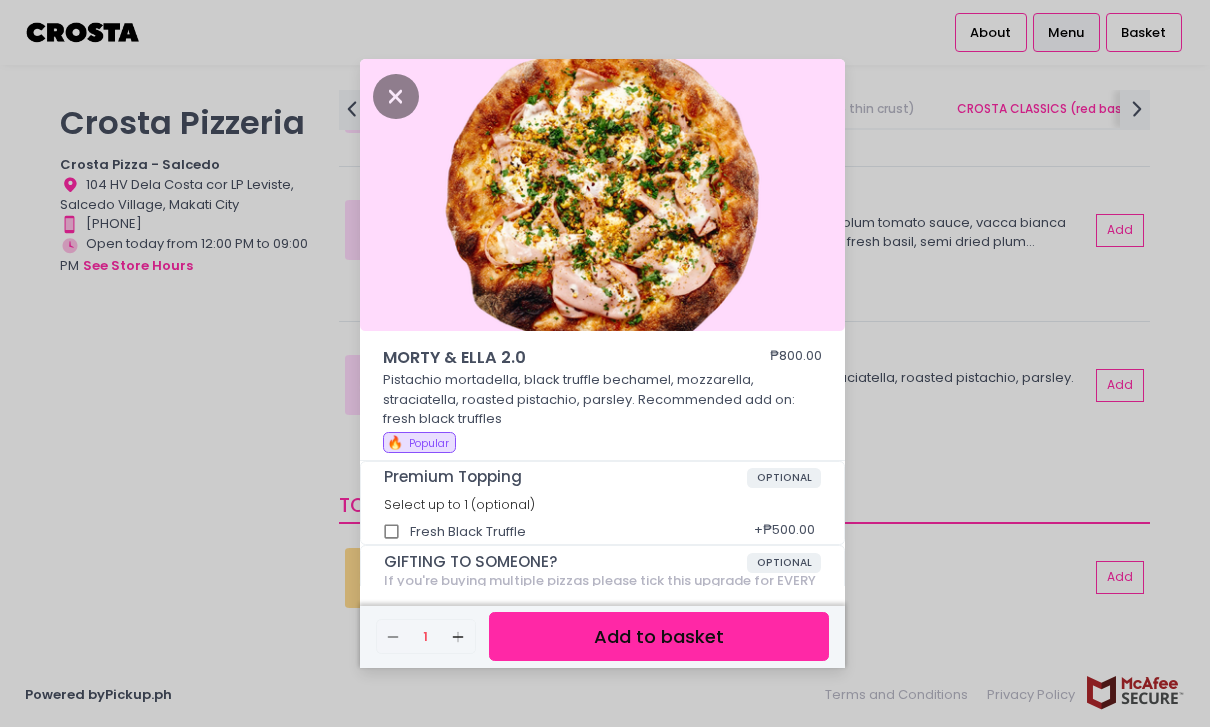 click on "Add to basket" at bounding box center [659, 636] 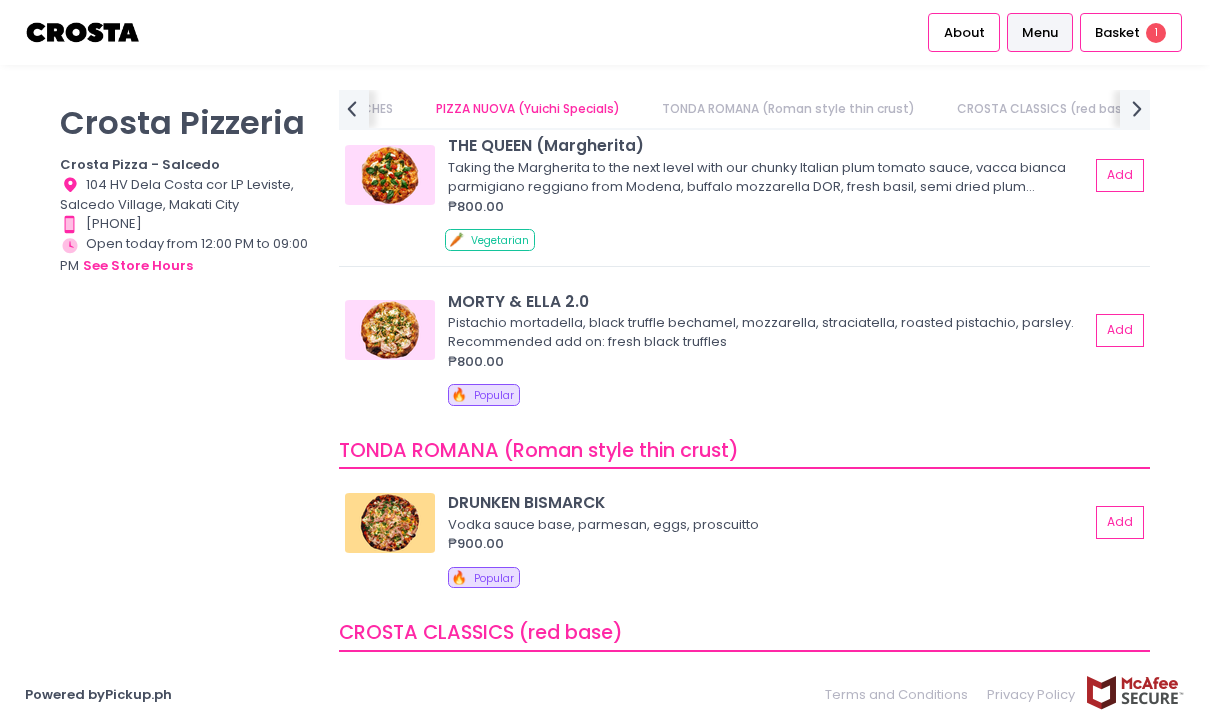 scroll, scrollTop: 373, scrollLeft: 0, axis: vertical 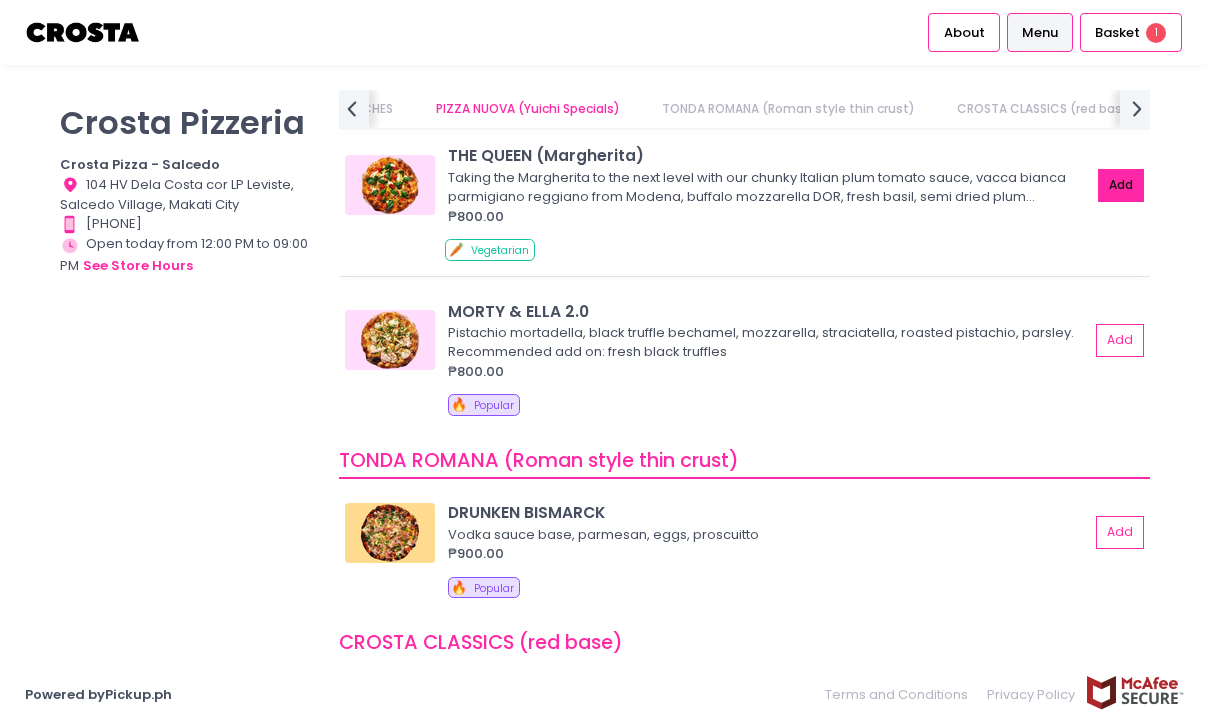 click on "Add" at bounding box center [1121, 185] 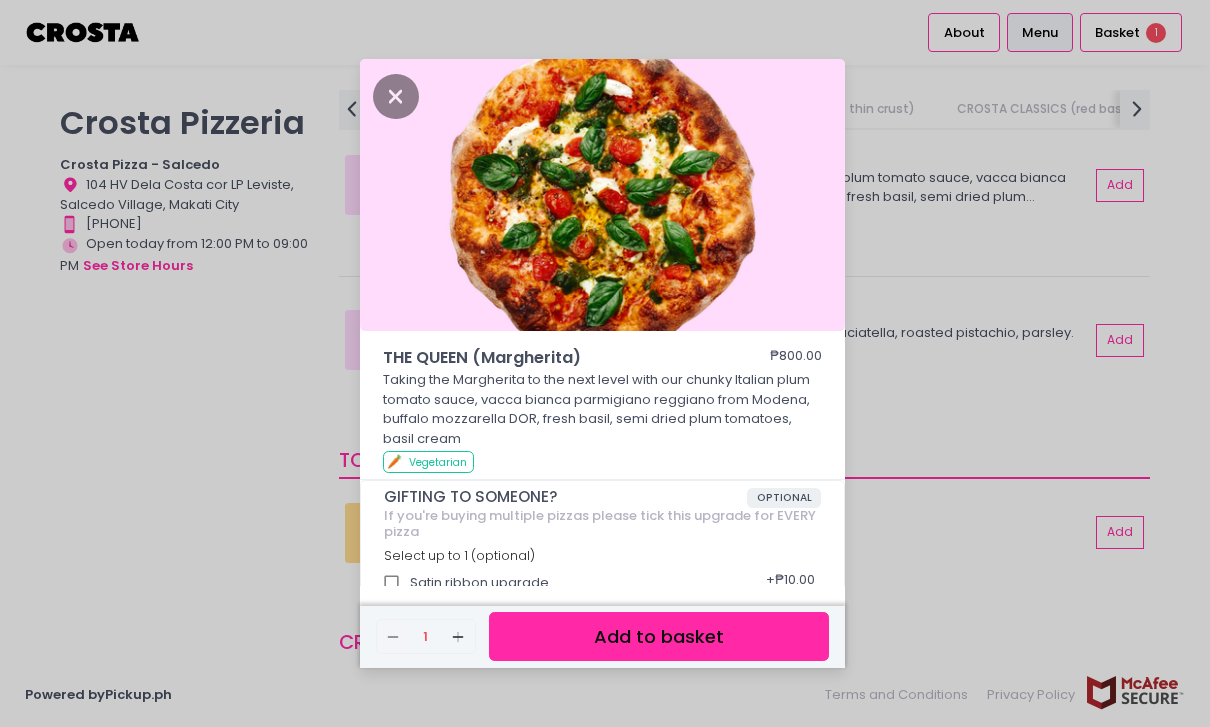 click on "Add to basket" at bounding box center (659, 636) 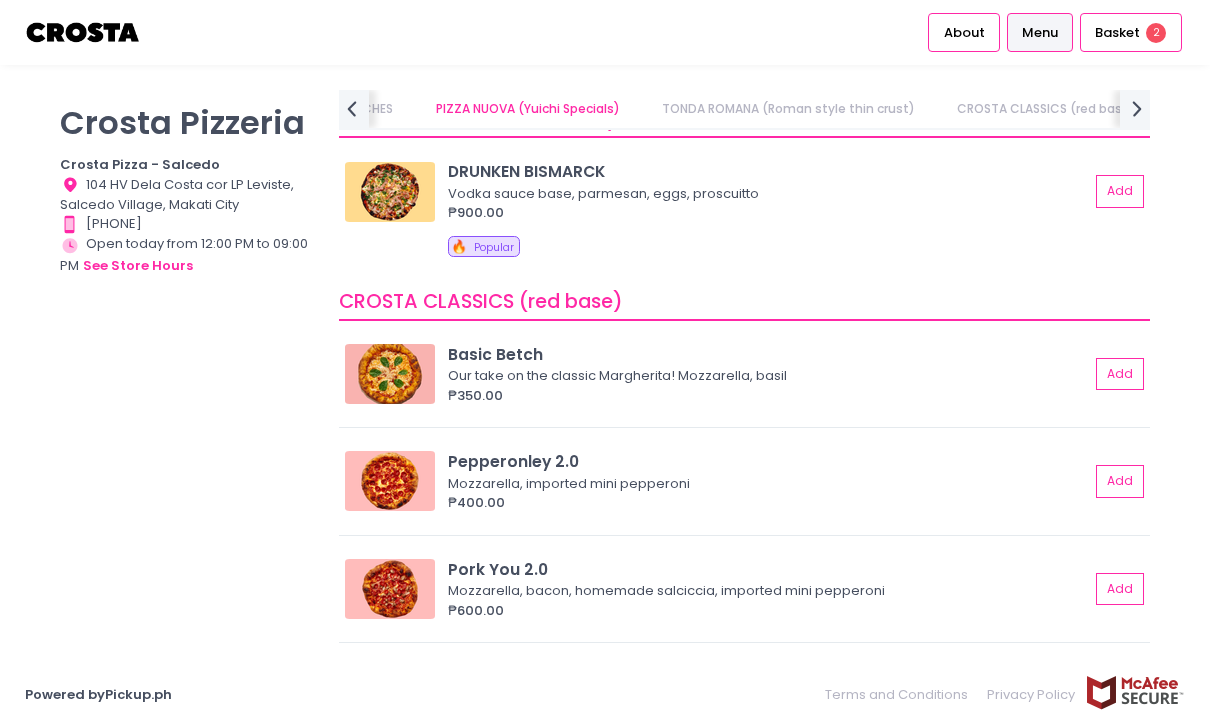 scroll, scrollTop: 773, scrollLeft: 0, axis: vertical 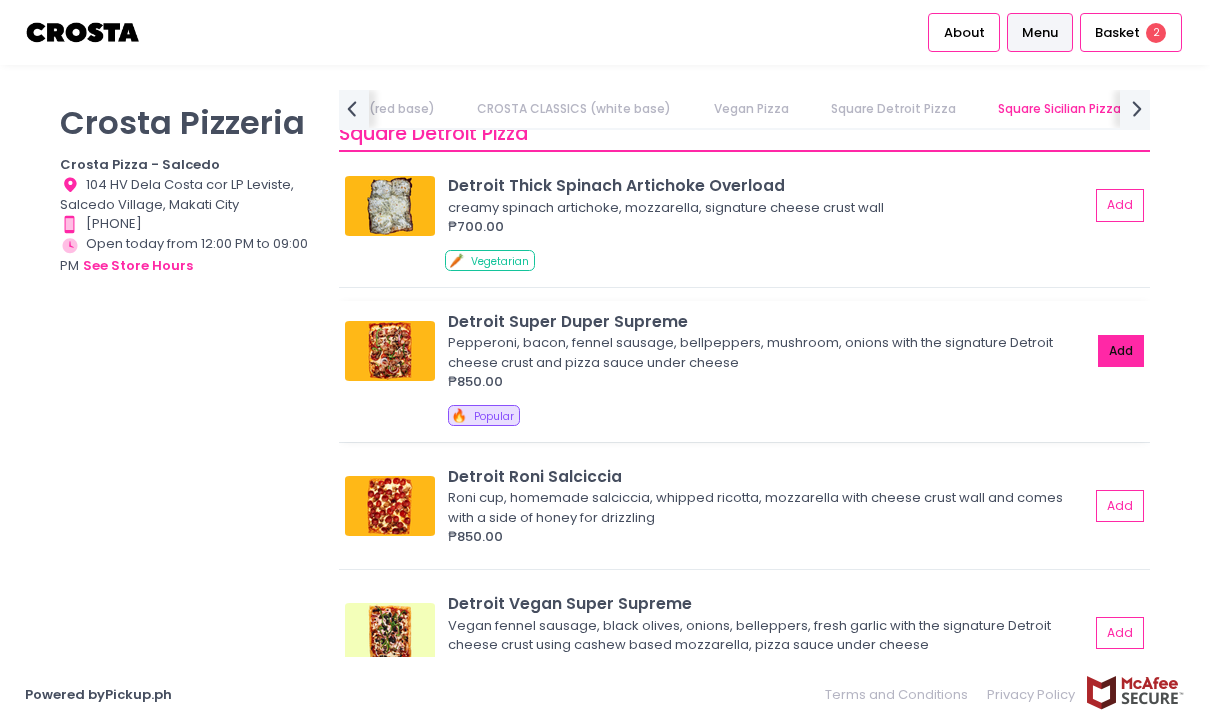 click on "Add" at bounding box center [1121, 351] 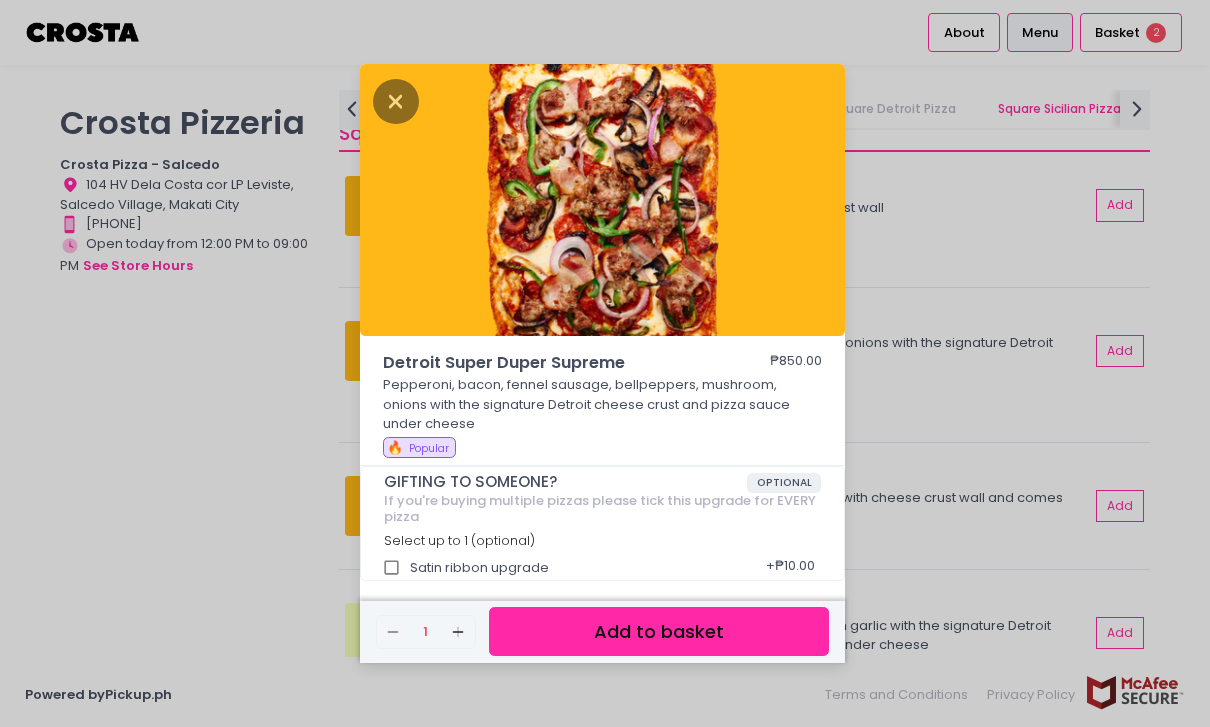 click on "Add to basket" at bounding box center [659, 631] 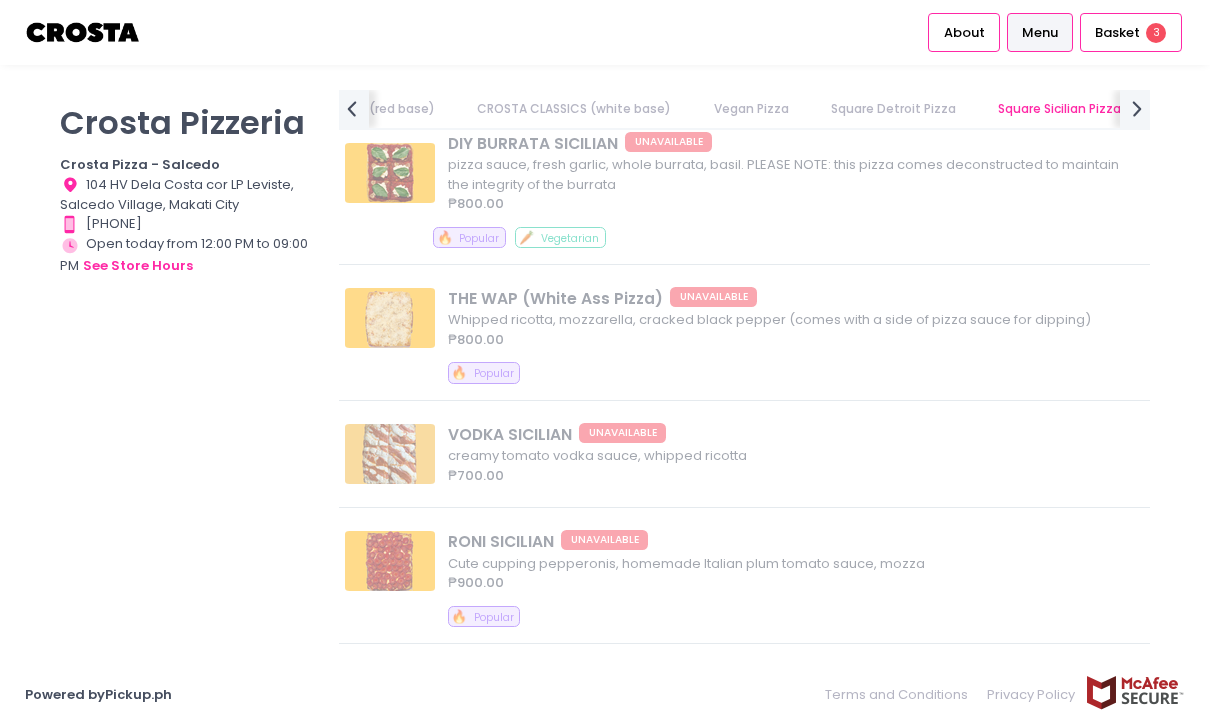 scroll, scrollTop: 2997, scrollLeft: 0, axis: vertical 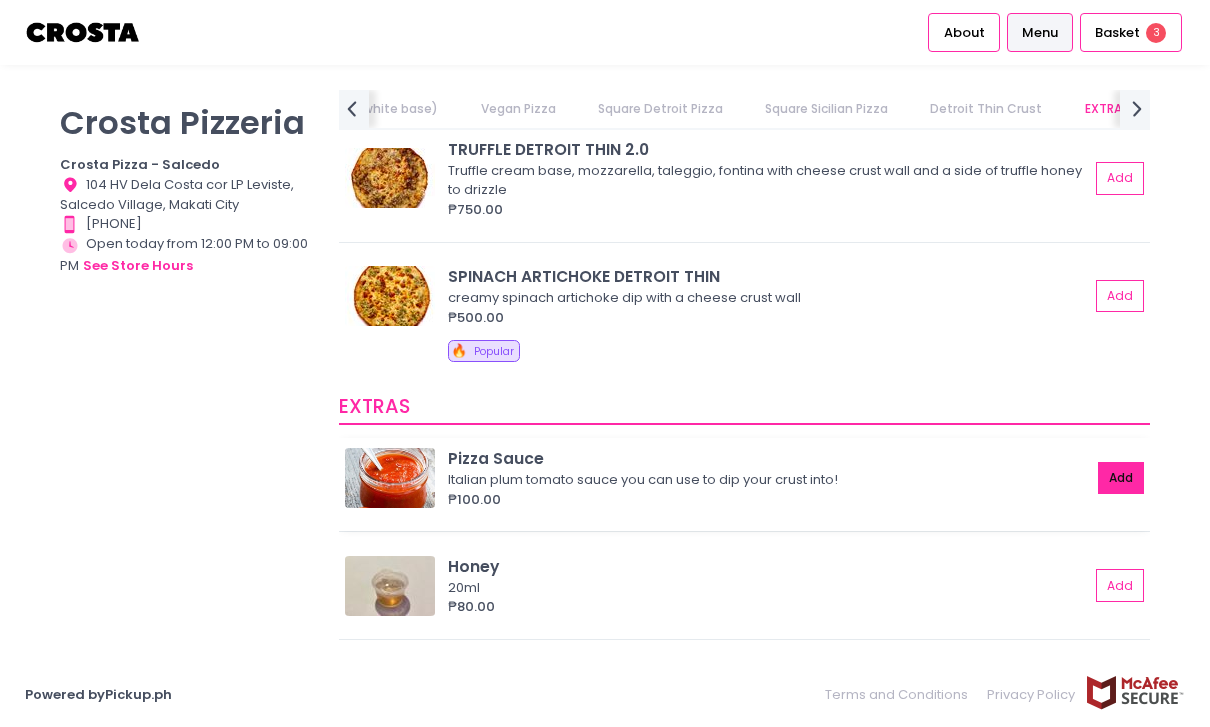 click on "Add" at bounding box center (1121, 478) 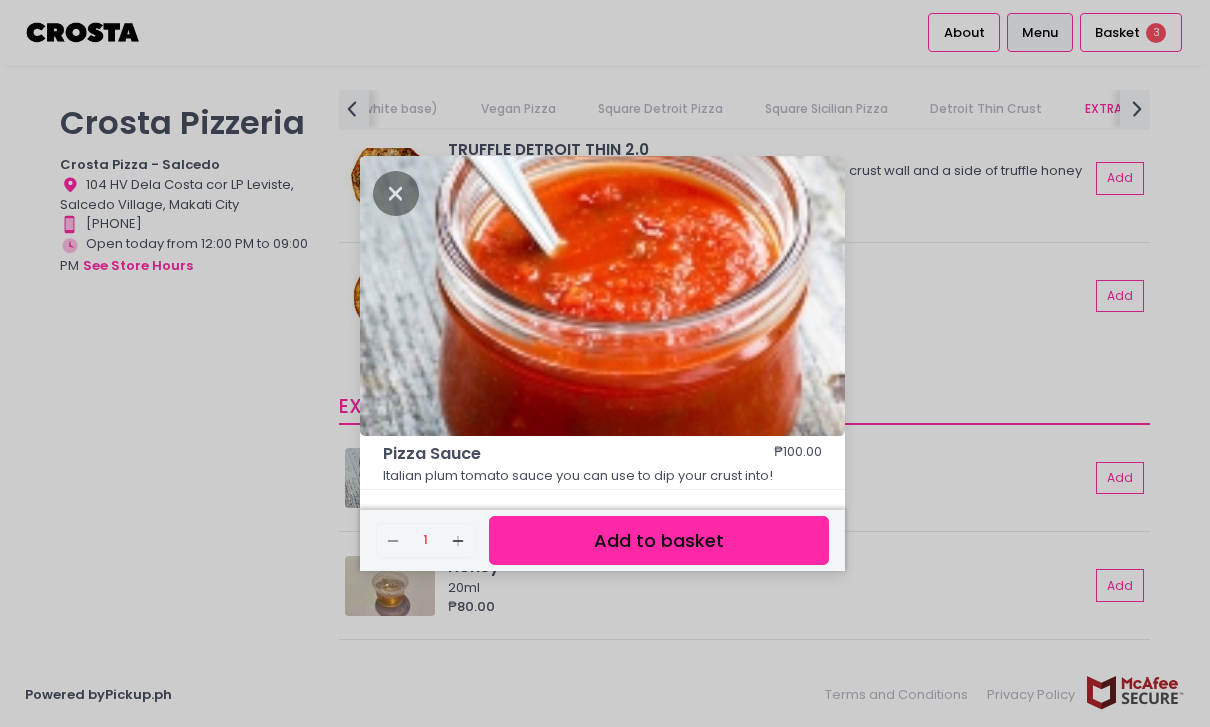 click on "Add to basket" at bounding box center [659, 540] 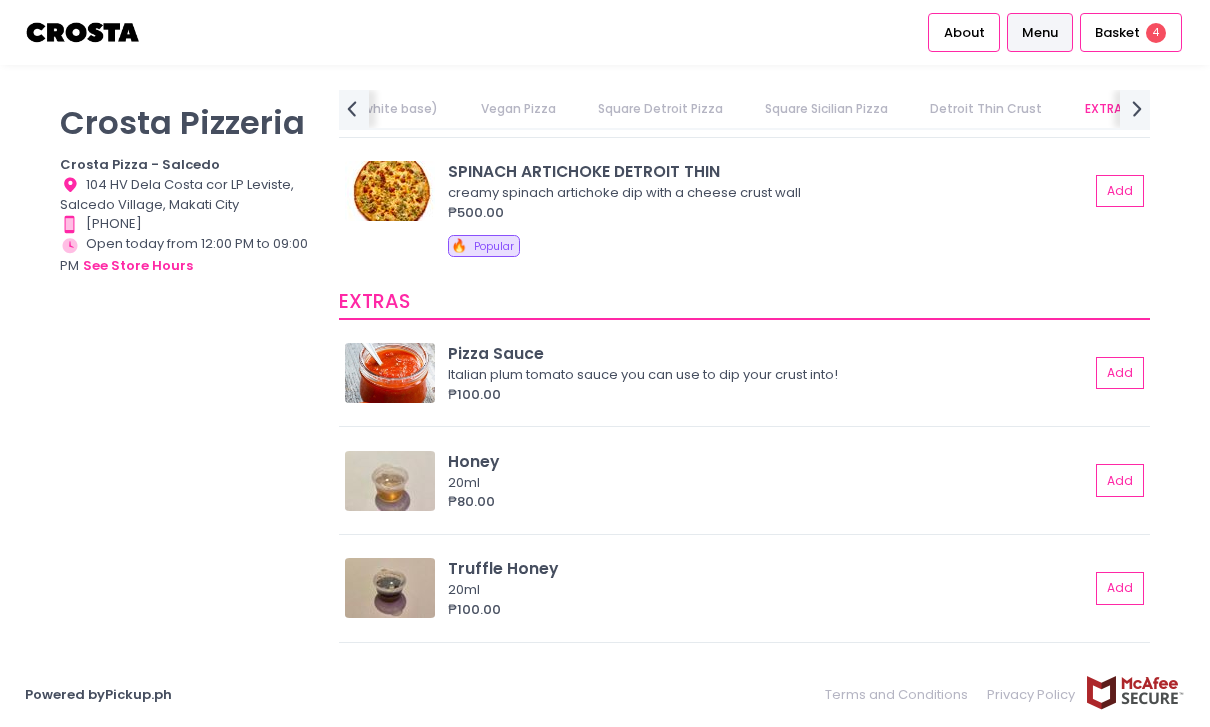 scroll, scrollTop: 3961, scrollLeft: 0, axis: vertical 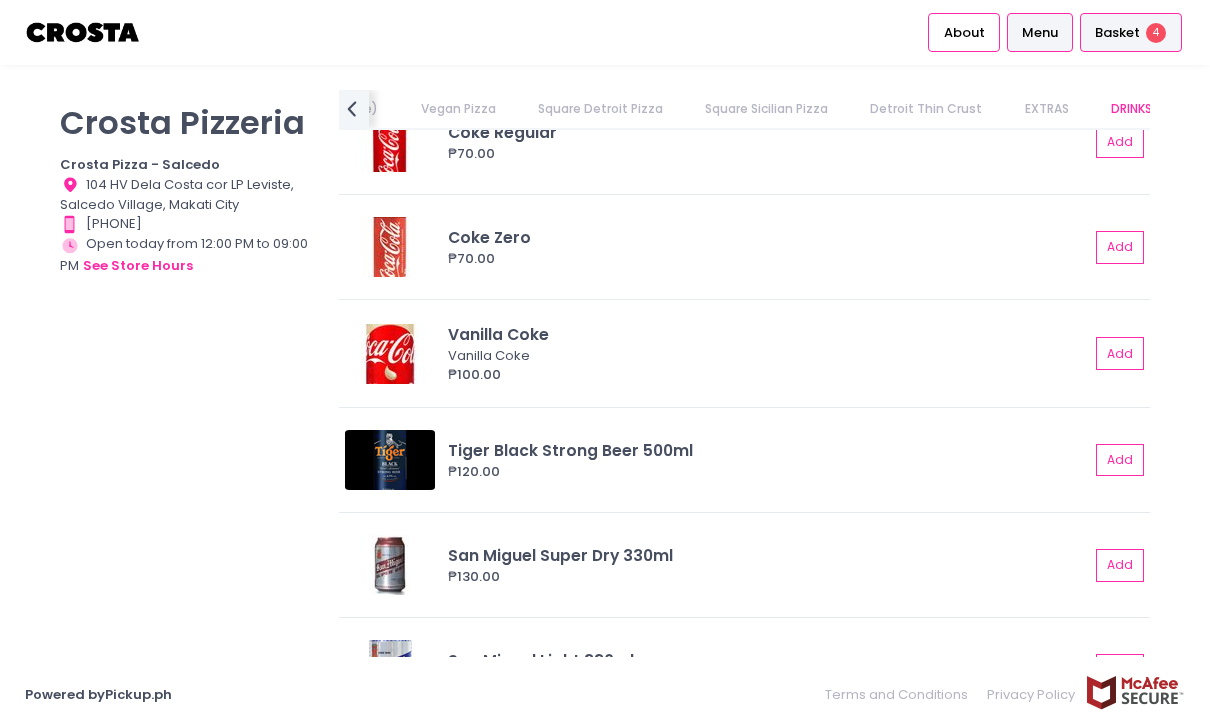 click on "Basket" at bounding box center (1117, 33) 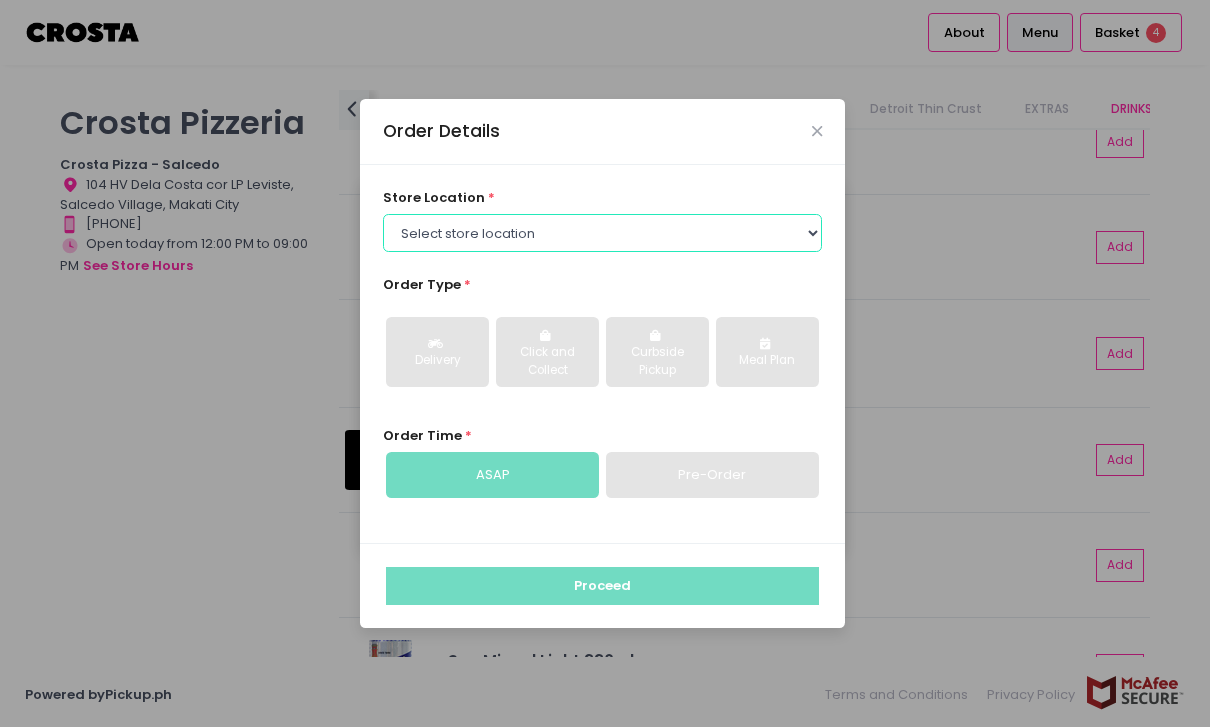 click on "Select store location Crosta Pizza - Salcedo  Crosta Pizza - San Juan" at bounding box center (603, 233) 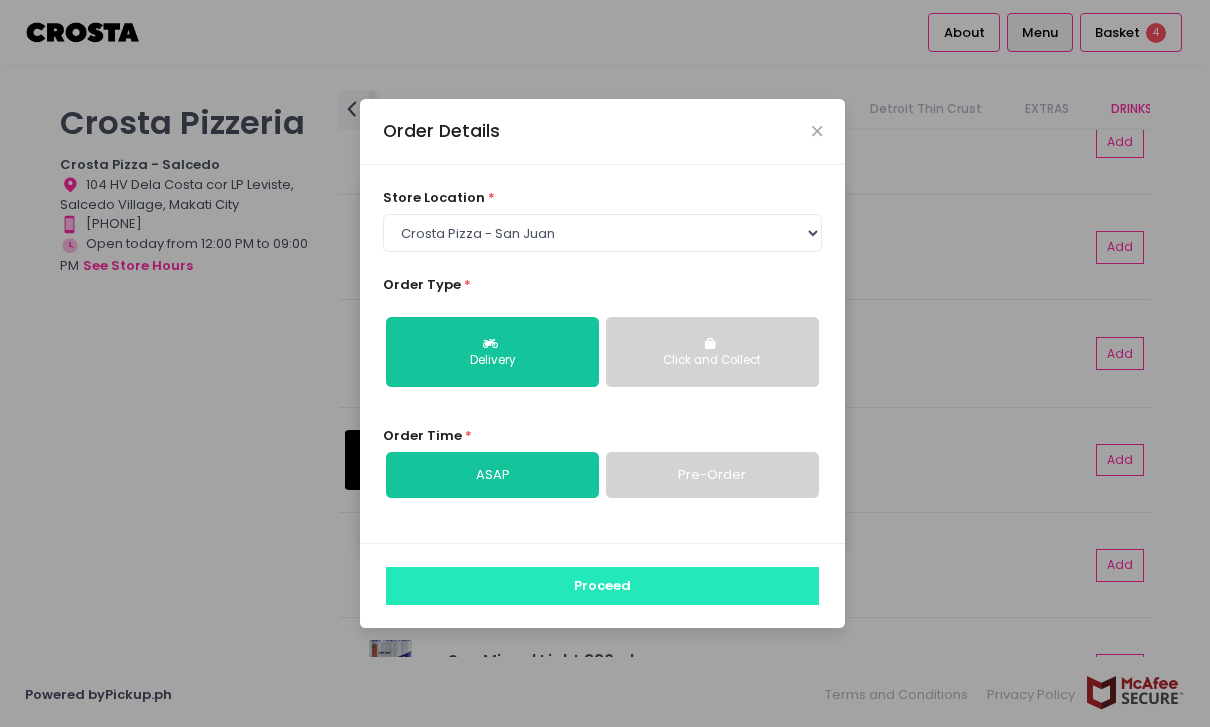 click on "Proceed" at bounding box center [602, 586] 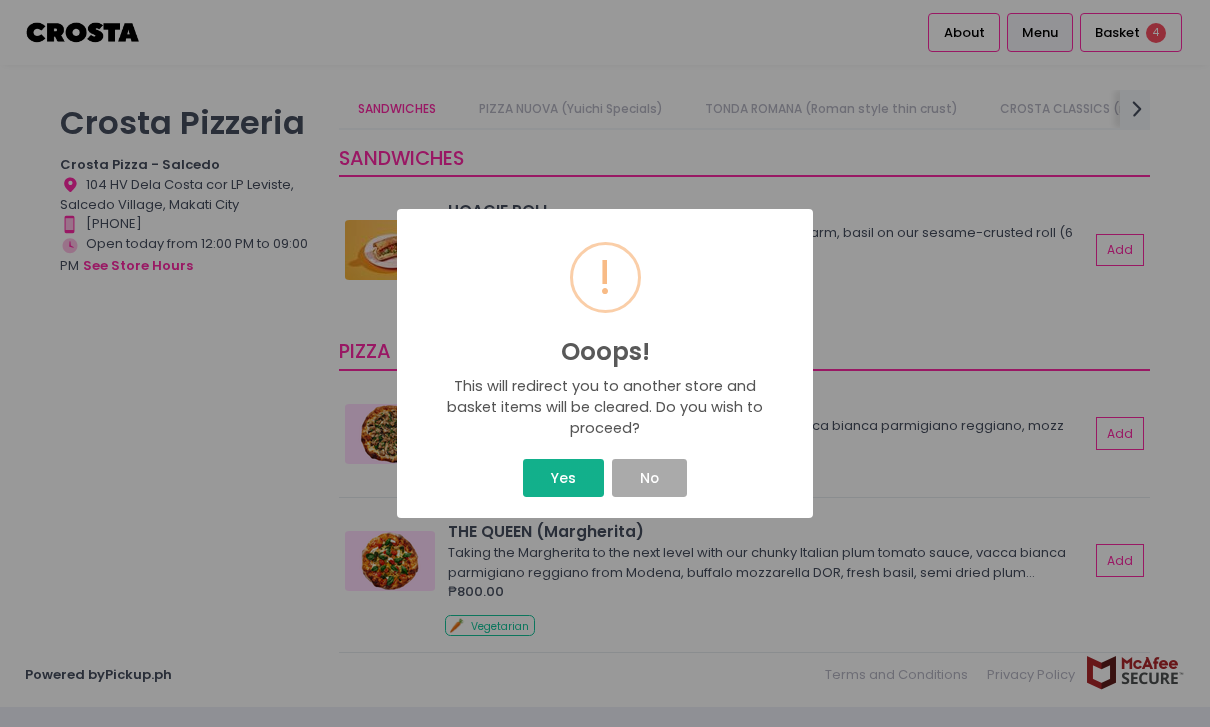 click on "Yes" at bounding box center (563, 478) 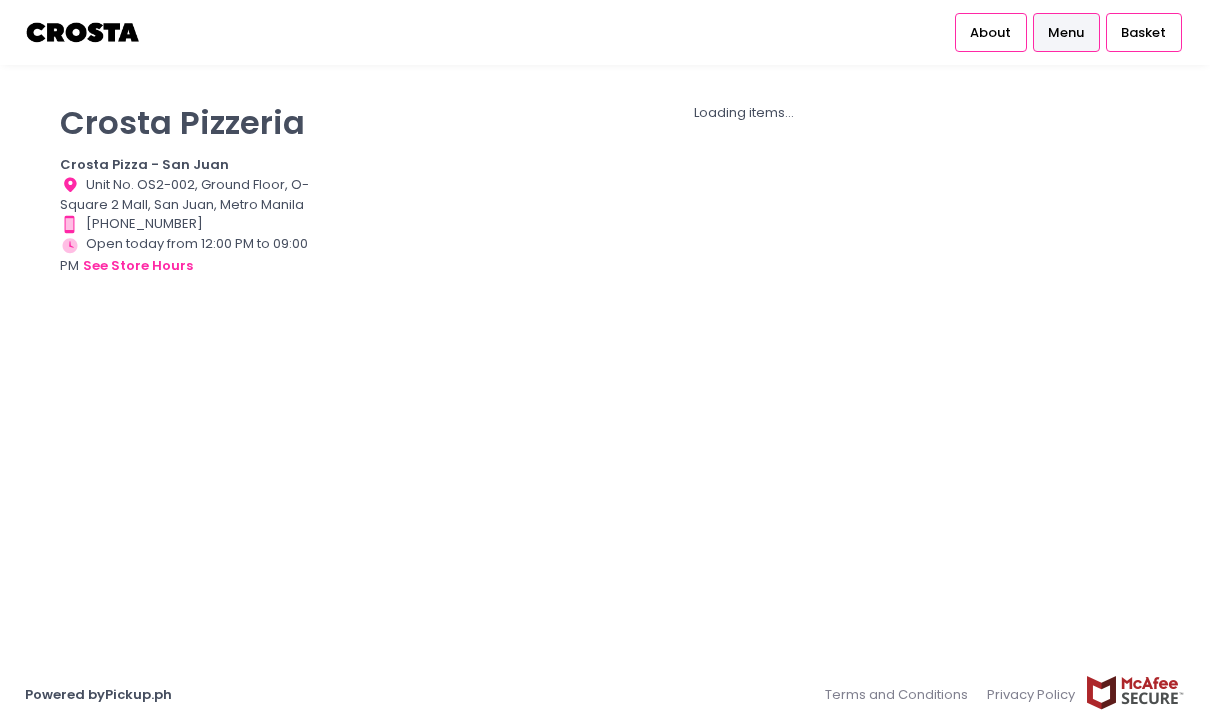 scroll, scrollTop: 0, scrollLeft: 0, axis: both 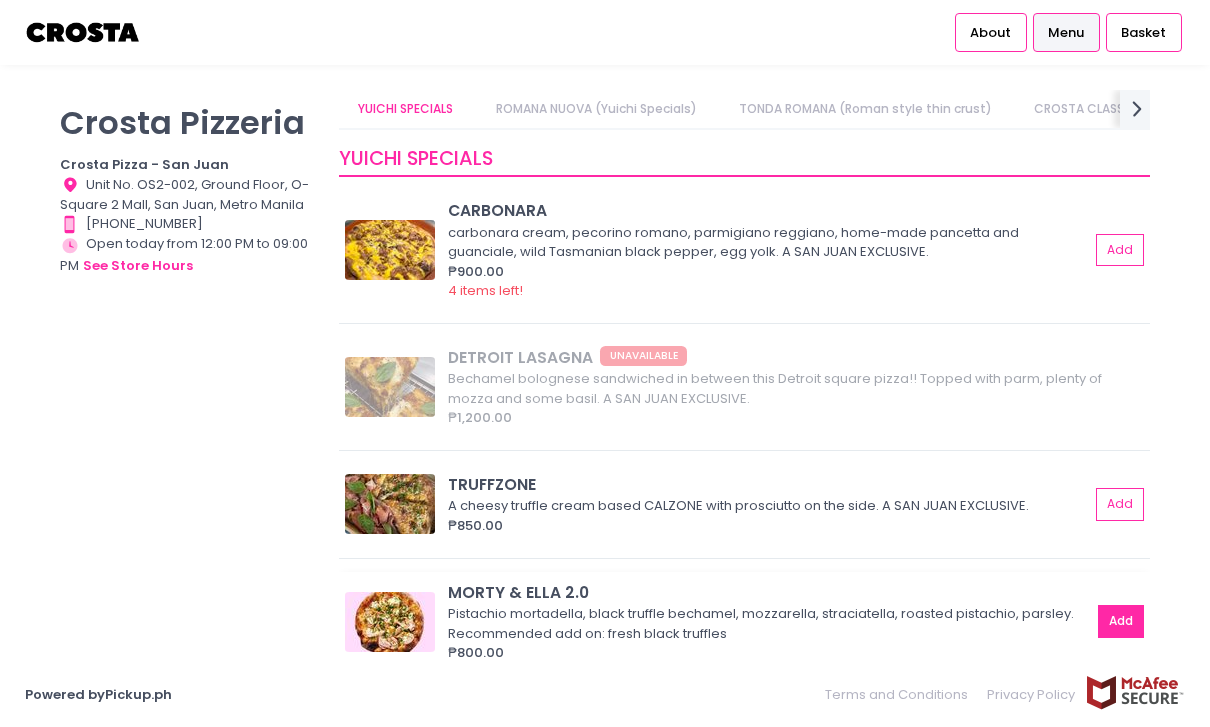 click on "Add" at bounding box center [1121, 621] 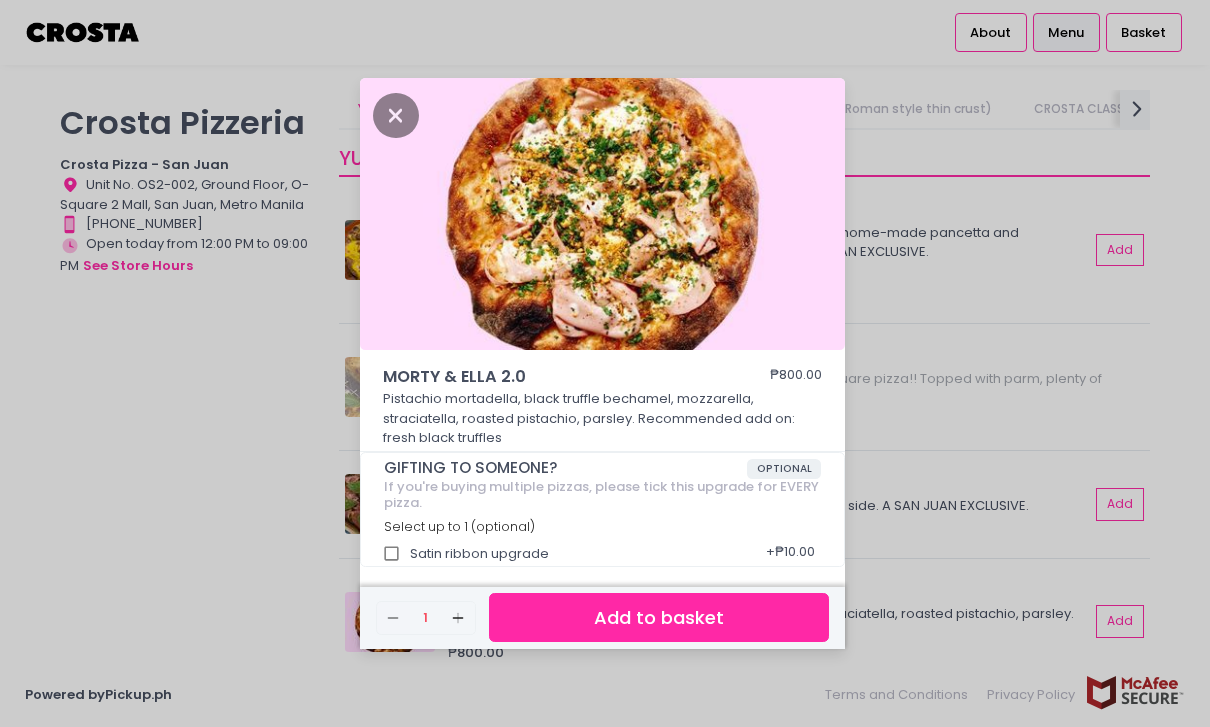 click on "Add to basket" at bounding box center [659, 617] 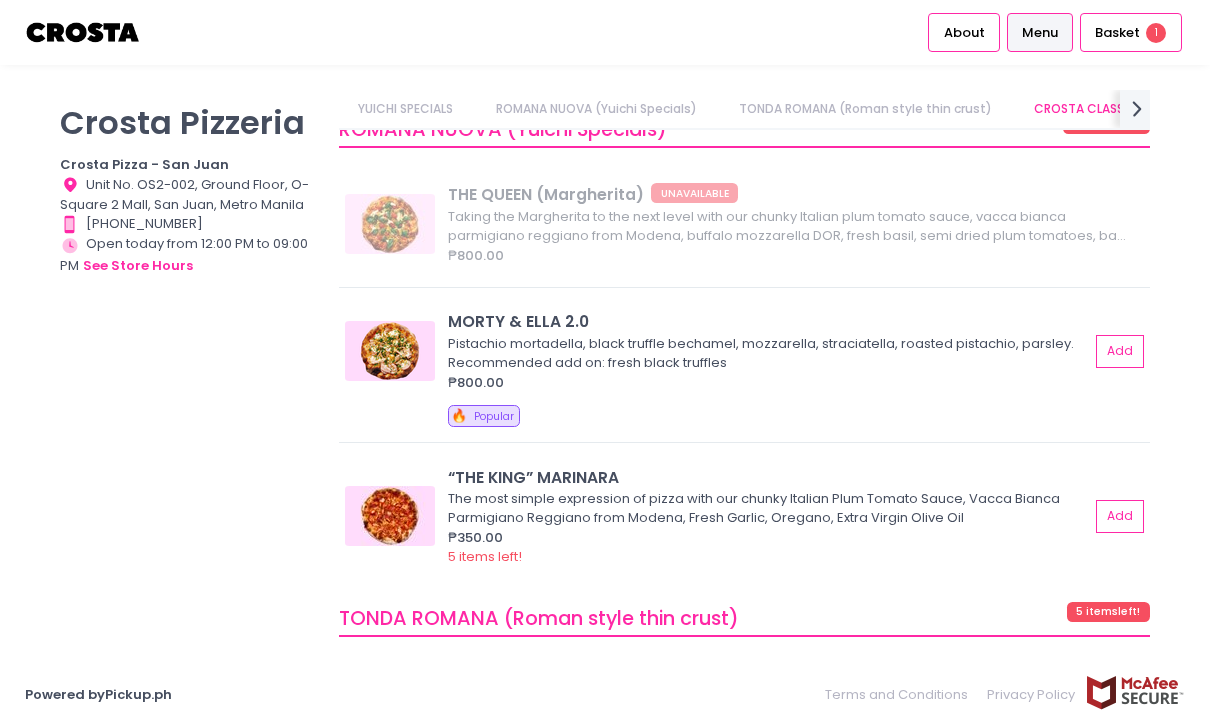 scroll, scrollTop: 851, scrollLeft: 0, axis: vertical 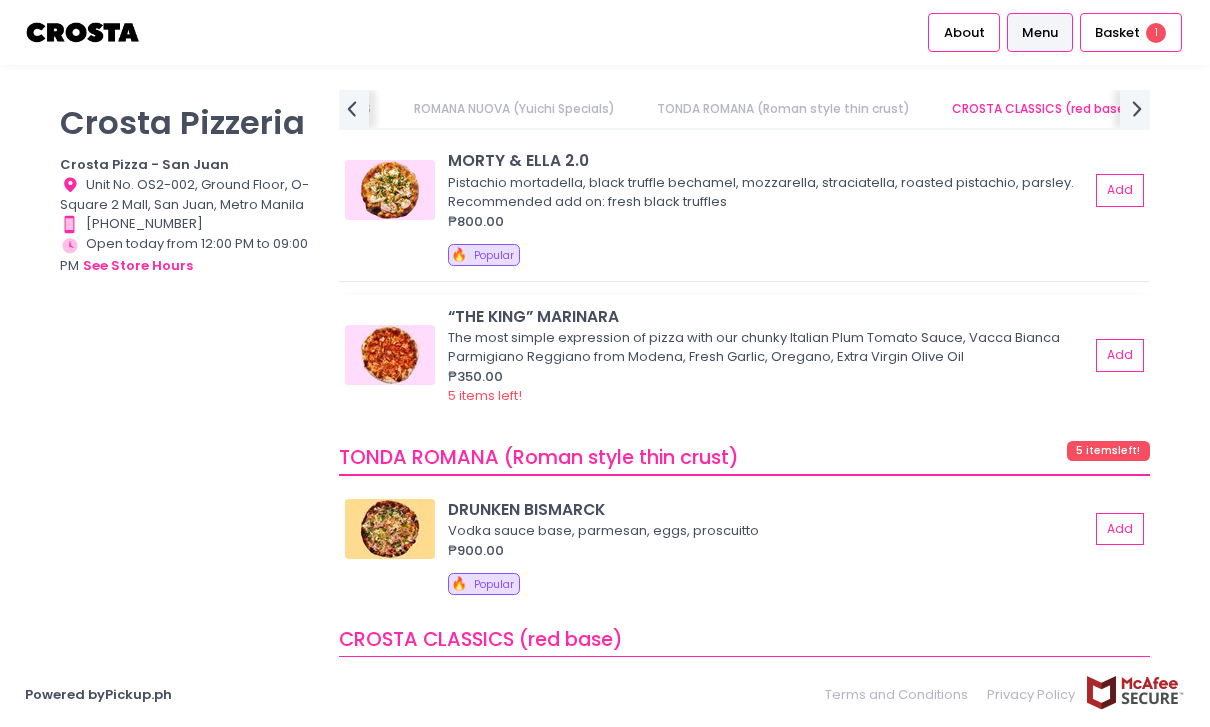 click at bounding box center [390, 355] 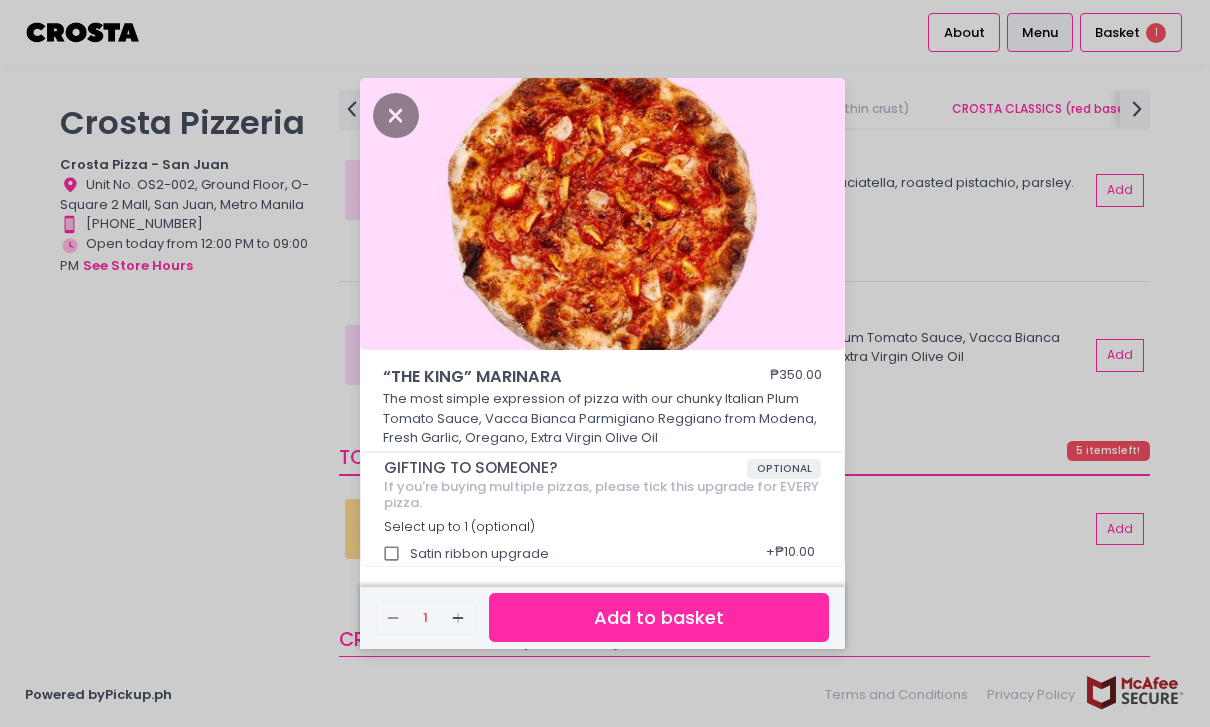 click on "“THE KING” MARINARA   ₱350.00 The most simple expression of pizza with our chunky Italian Plum Tomato Sauce, Vacca Bianca Parmigiano Reggiano from Modena, Fresh Garlic, Oregano, Extra Virgin Olive Oil GIFTING TO SOMEONE? OPTIONAL If you're buying multiple pizzas, please tick this upgrade for EVERY pizza. Select up to    1 (optional) Satin ribbon upgrade   +  ₱10.00 Remove Created with Sketch. 1 Add Created with Sketch. Add to basket" at bounding box center [605, 363] 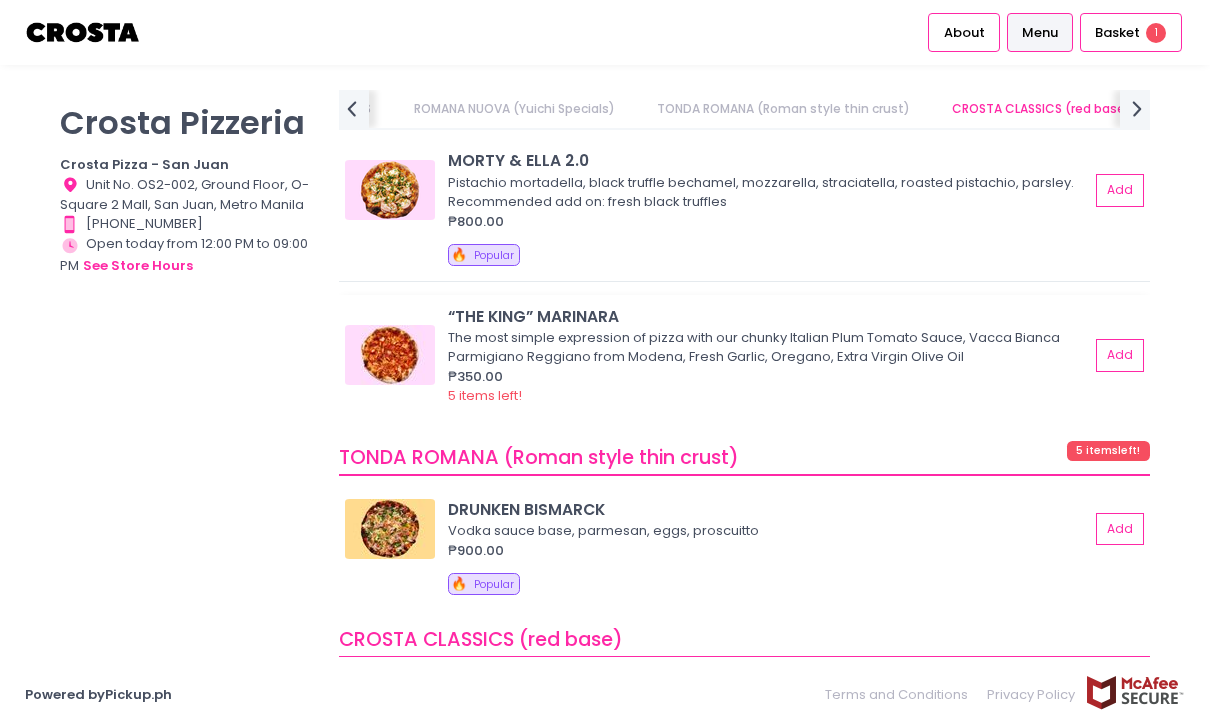 click on "₱350.00" at bounding box center (768, 377) 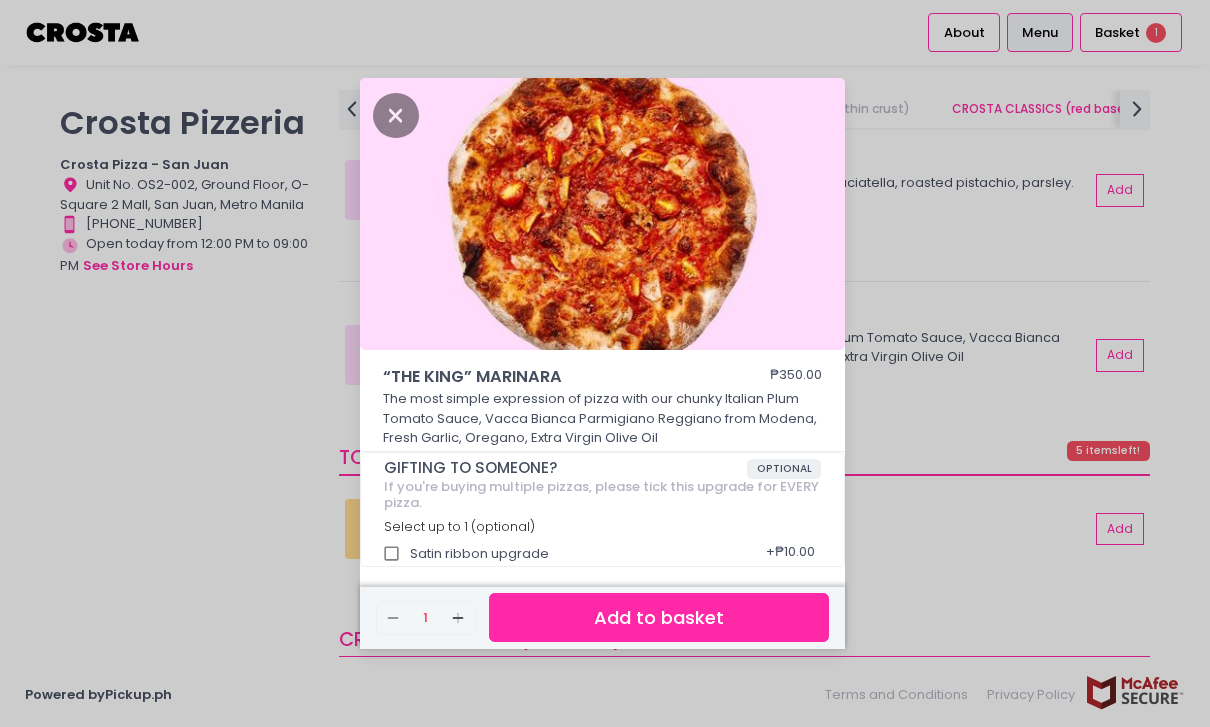 click on "“THE KING” MARINARA   ₱350.00 The most simple expression of pizza with our chunky Italian Plum Tomato Sauce, Vacca Bianca Parmigiano Reggiano from Modena, Fresh Garlic, Oregano, Extra Virgin Olive Oil GIFTING TO SOMEONE? OPTIONAL If you're buying multiple pizzas, please tick this upgrade for EVERY pizza. Select up to    1 (optional) Satin ribbon upgrade   +  ₱10.00 Remove Created with Sketch. 1 Add Created with Sketch. Add to basket" at bounding box center (605, 363) 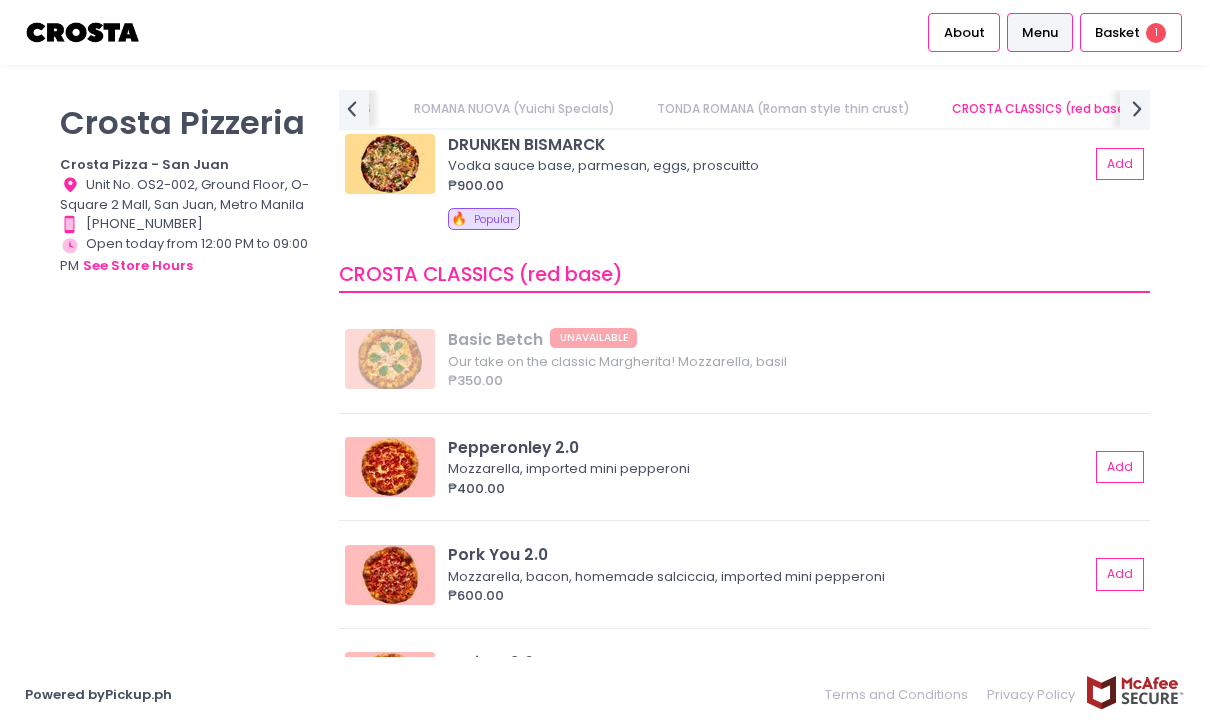 scroll, scrollTop: 1336, scrollLeft: 0, axis: vertical 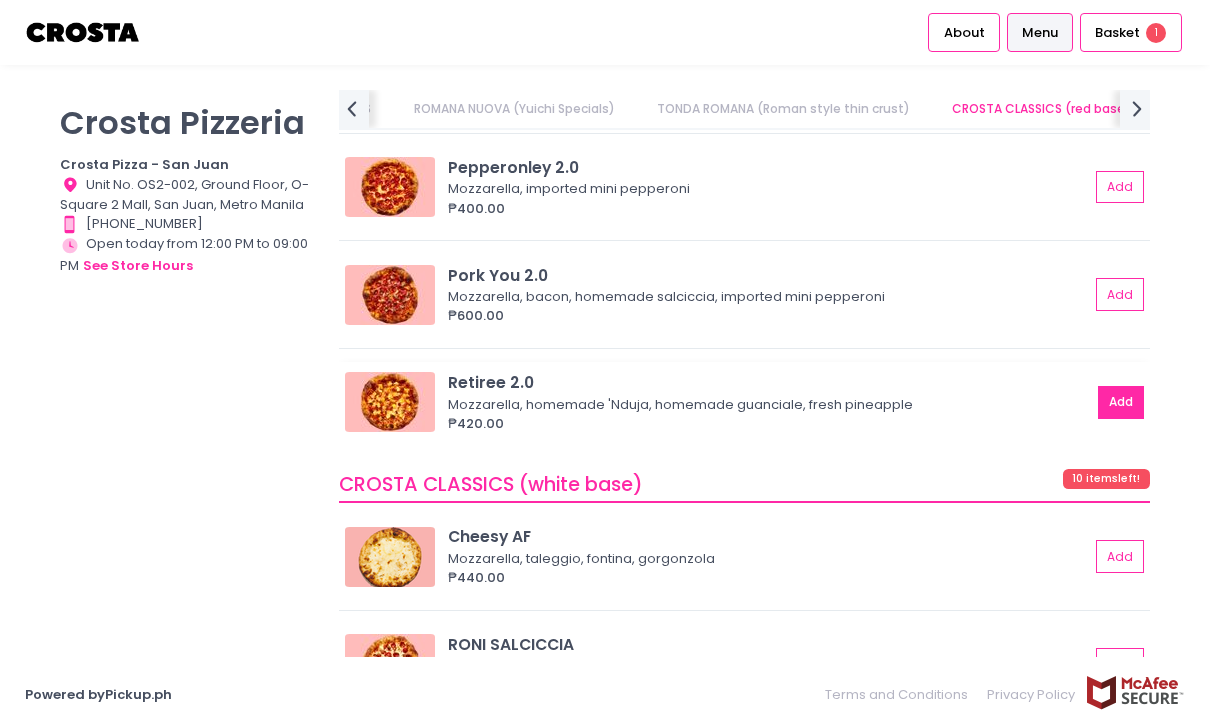 click on "Add" at bounding box center [1121, 402] 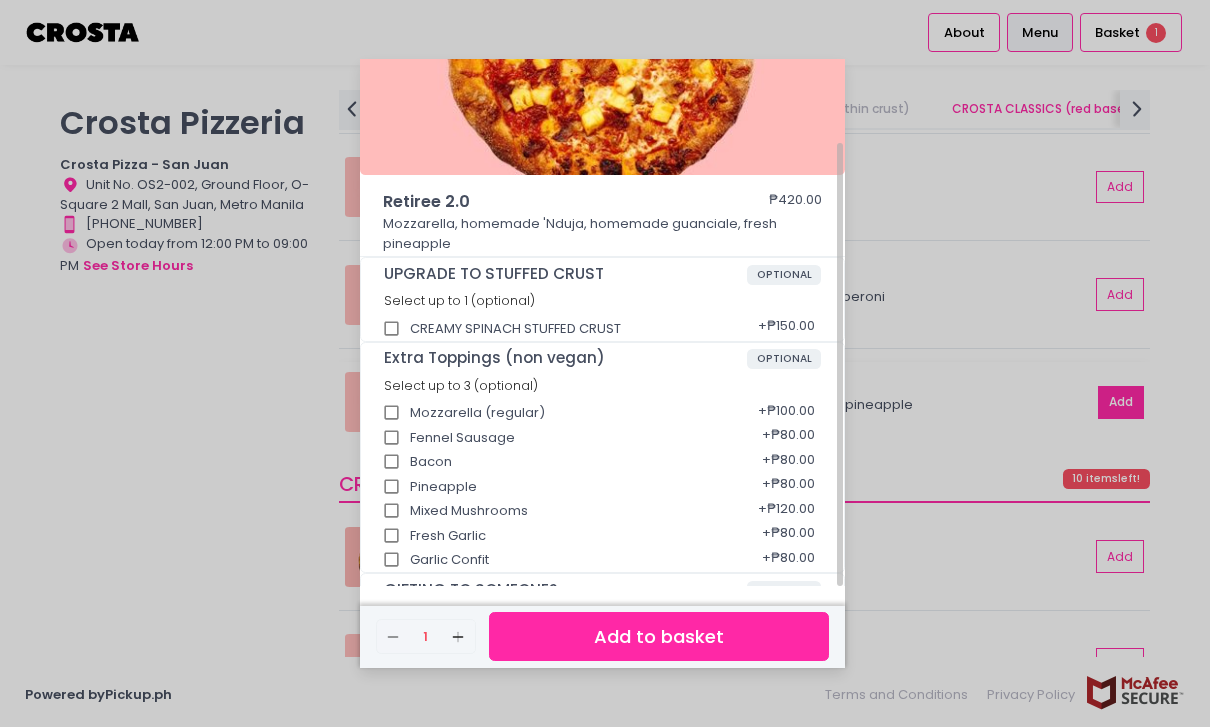scroll, scrollTop: 196, scrollLeft: 0, axis: vertical 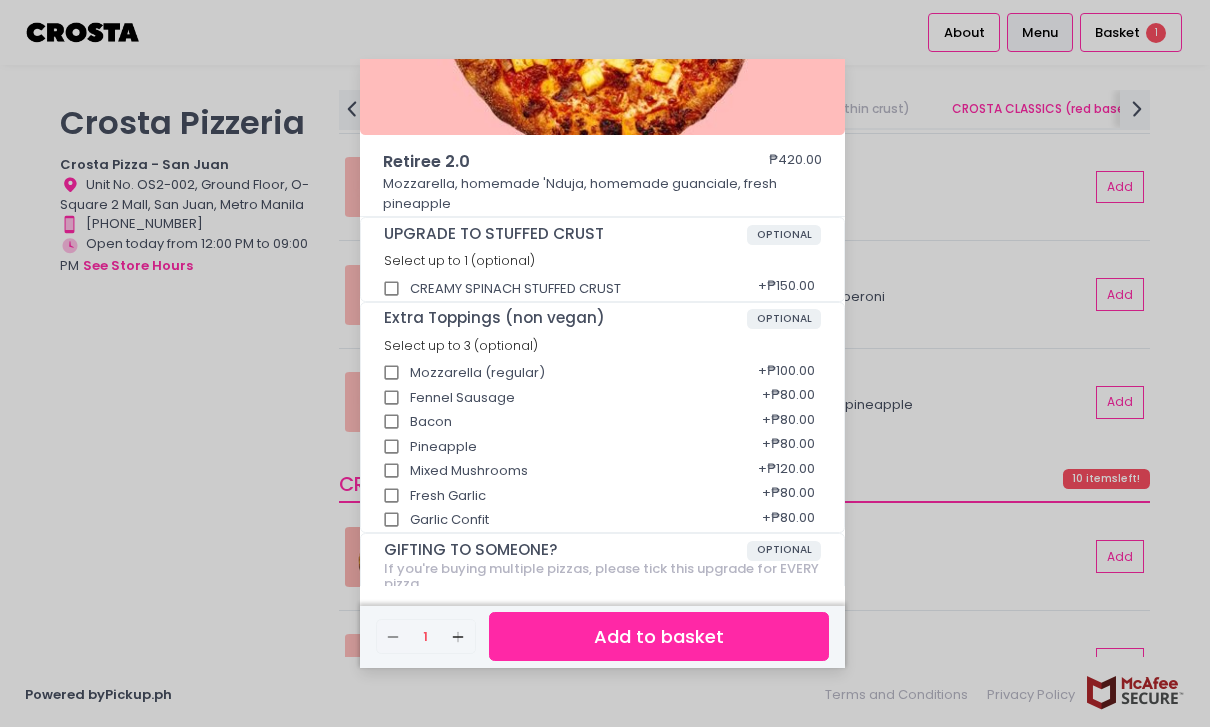 click on "Retiree 2.0   ₱420.00 Mozzarella, homemade 'Nduja, homemade guanciale, fresh pineapple UPGRADE TO STUFFED CRUST  OPTIONAL   Select up to    1 (optional) CREAMY SPINACH STUFFED CRUST   +  ₱150.00 Extra Toppings (non vegan) OPTIONAL   Select up to    3 (optional) Mozzarella (regular)   +  ₱100.00 Fennel Sausage    +  ₱80.00 Bacon   +  ₱80.00 Pineapple   +  ₱80.00 Mixed Mushrooms   +  ₱120.00 Fresh Garlic   +  ₱80.00 Garlic Confit   +  ₱80.00 GIFTING TO SOMEONE? OPTIONAL If you're buying multiple pizzas, please tick this upgrade for EVERY pizza. Select up to    1 (optional) Satin ribbon upgrade   +  ₱10.00 Remove Created with Sketch. 1 Add Created with Sketch. Add to basket" at bounding box center (605, 363) 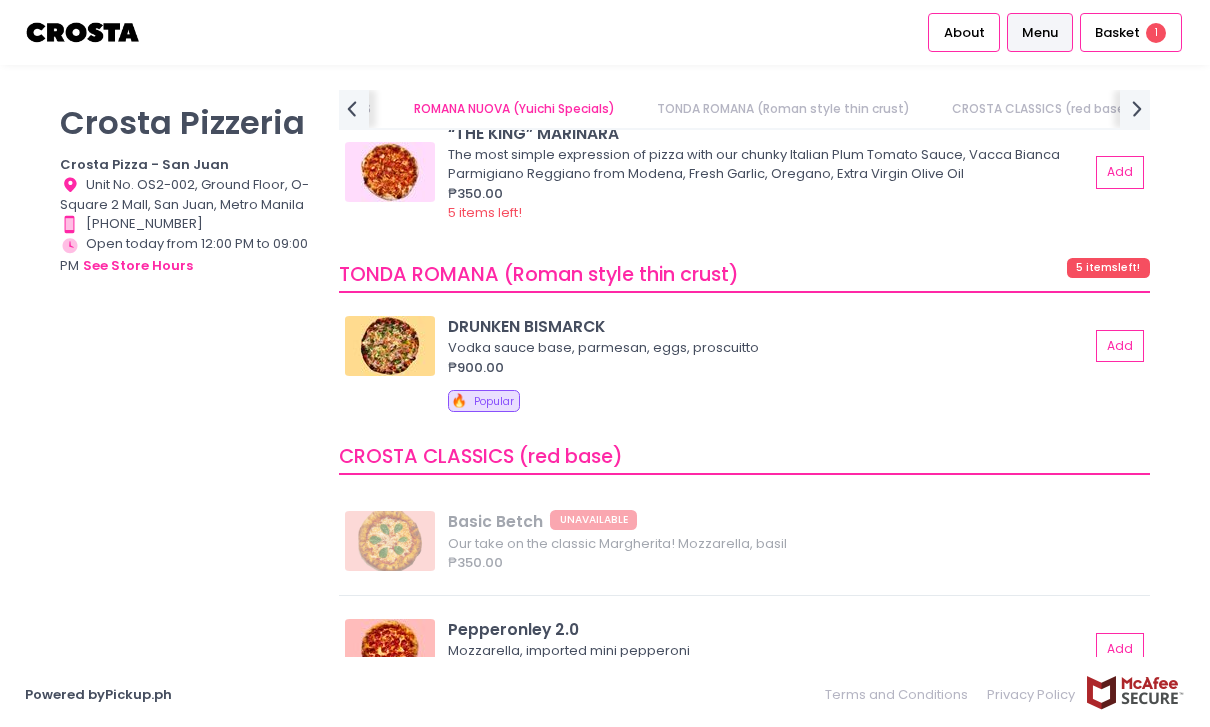 scroll, scrollTop: 1097, scrollLeft: 0, axis: vertical 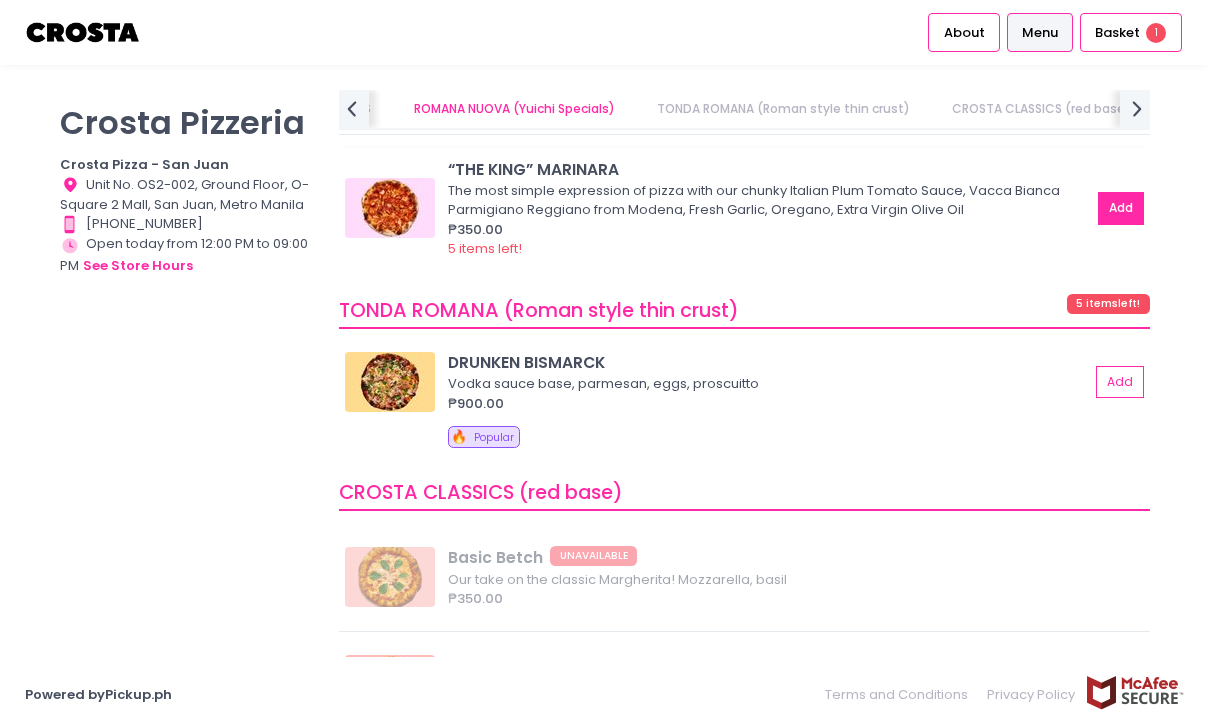 click on "Add" at bounding box center (1121, 208) 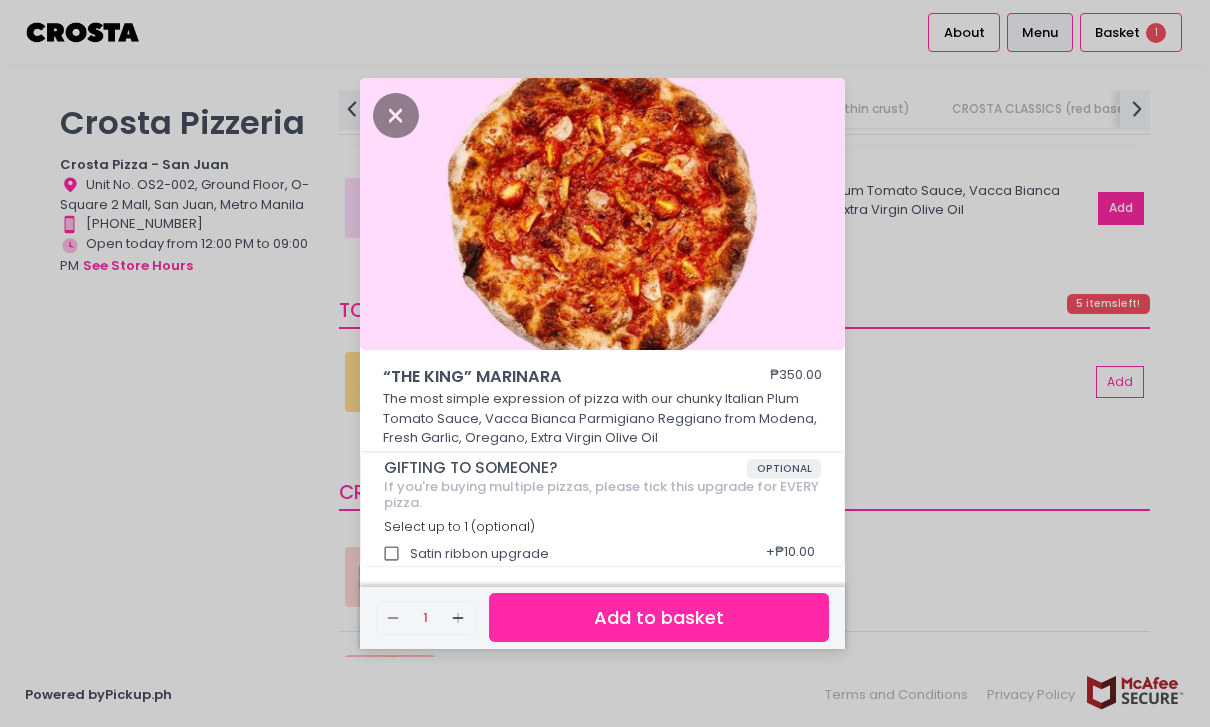 scroll, scrollTop: 5, scrollLeft: 0, axis: vertical 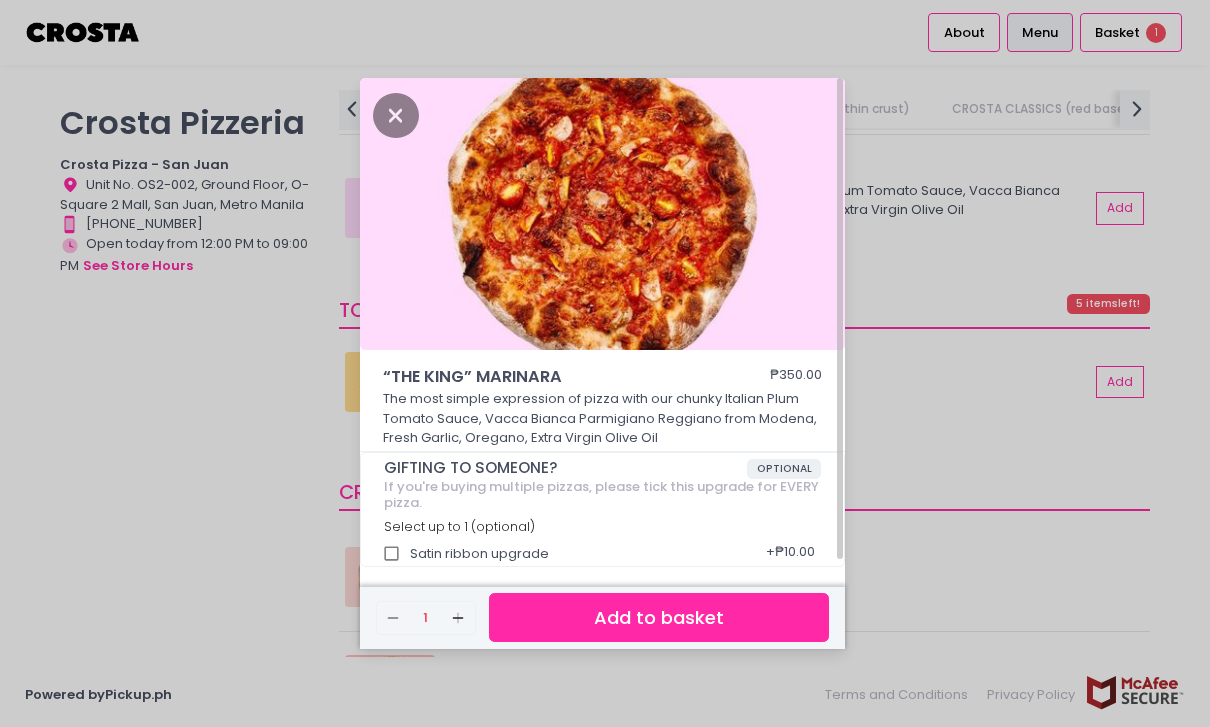 click on "Add to basket" at bounding box center [659, 617] 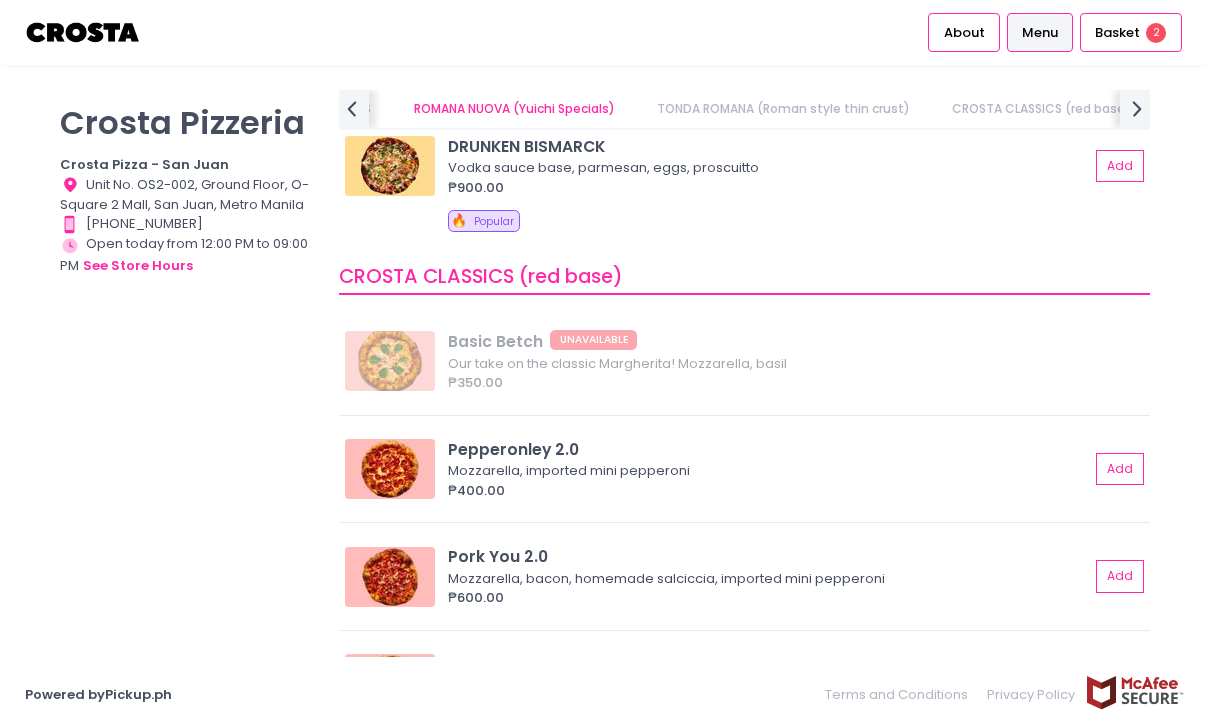 scroll, scrollTop: 1338, scrollLeft: 0, axis: vertical 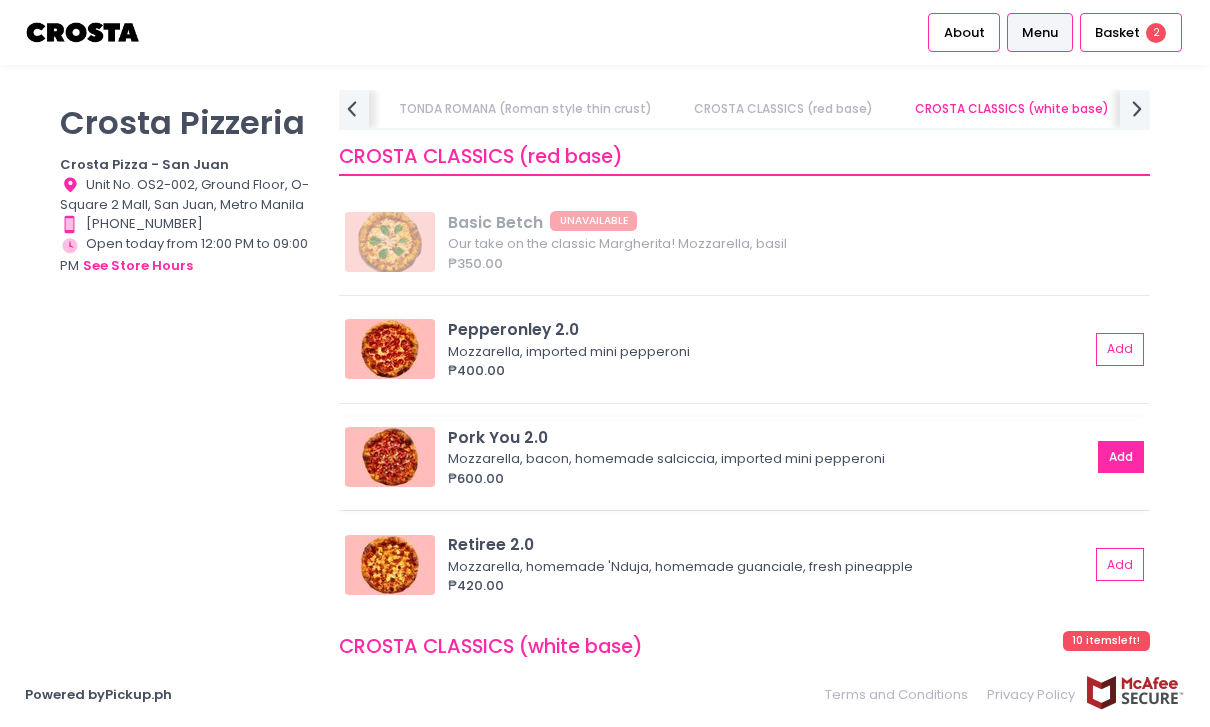 click on "Add" at bounding box center [1121, 457] 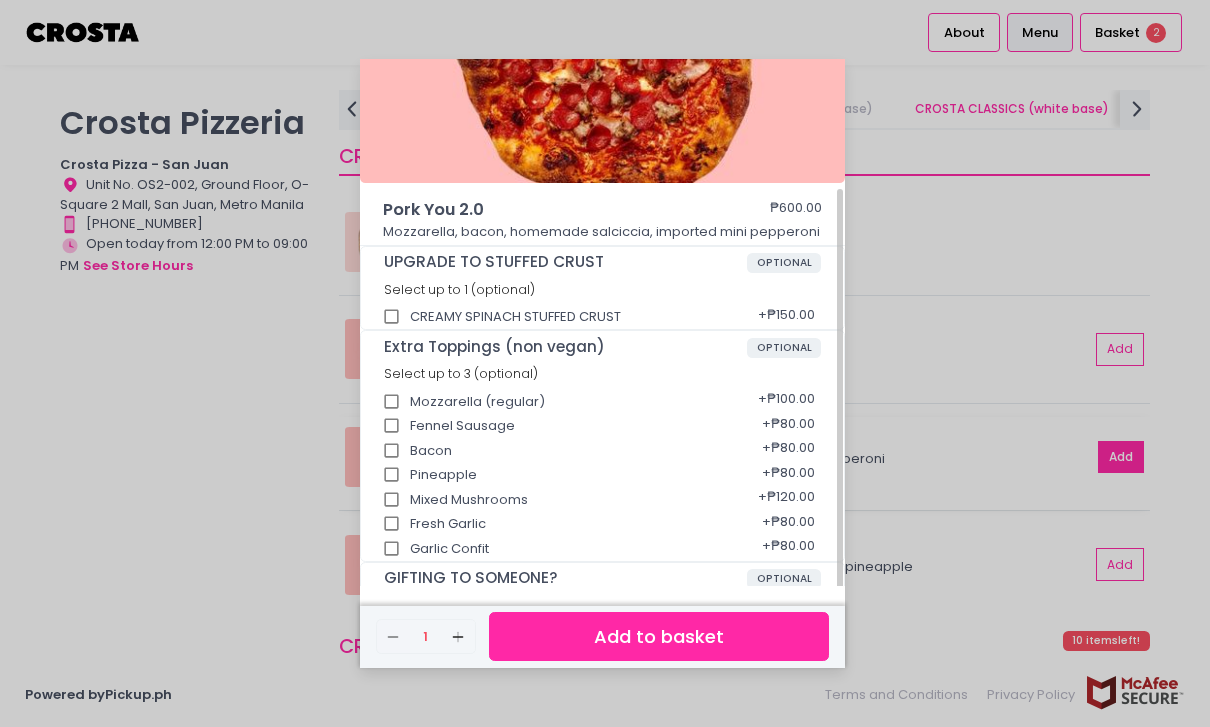 scroll, scrollTop: 177, scrollLeft: 0, axis: vertical 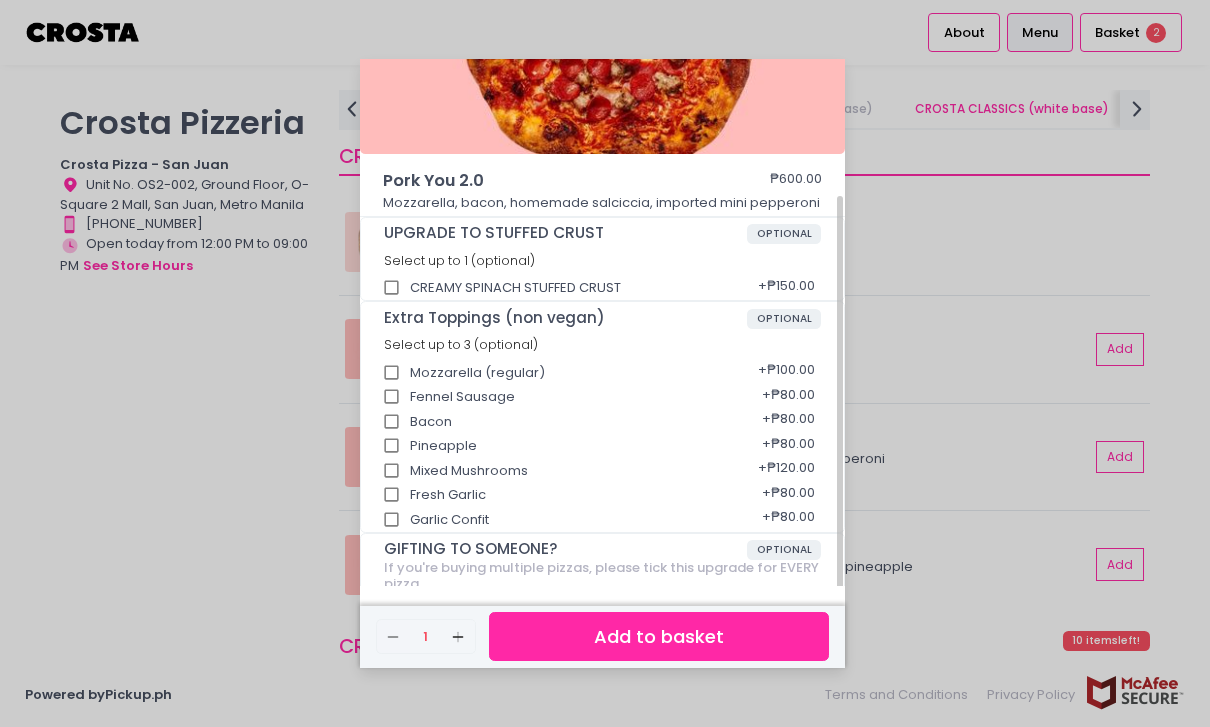 click on "Garlic Confit" at bounding box center (392, 520) 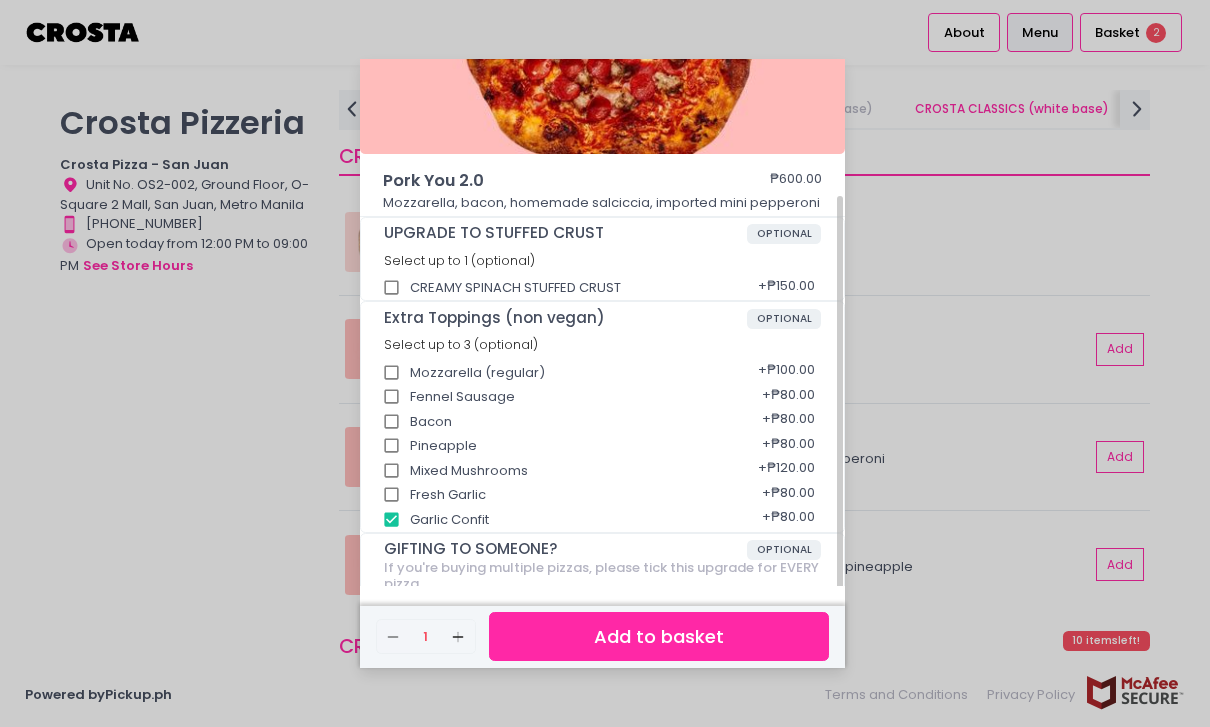 click on "Garlic Confit" at bounding box center [392, 520] 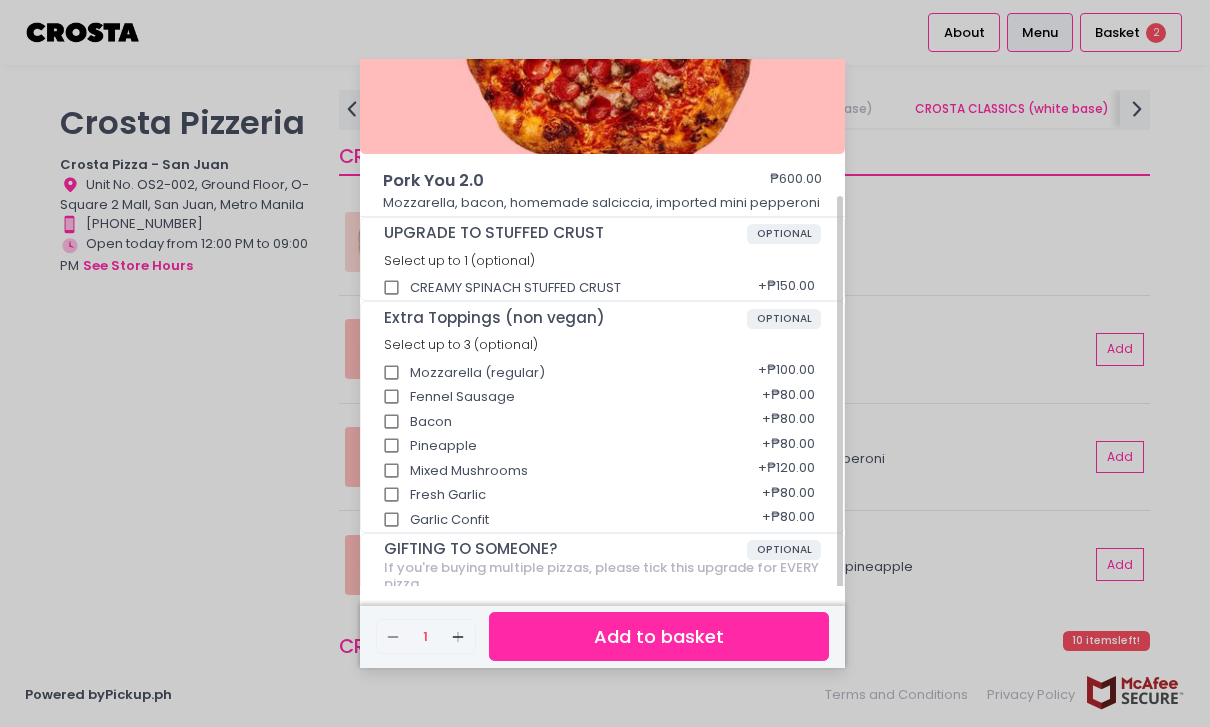 click on "Fresh Garlic" at bounding box center [392, 495] 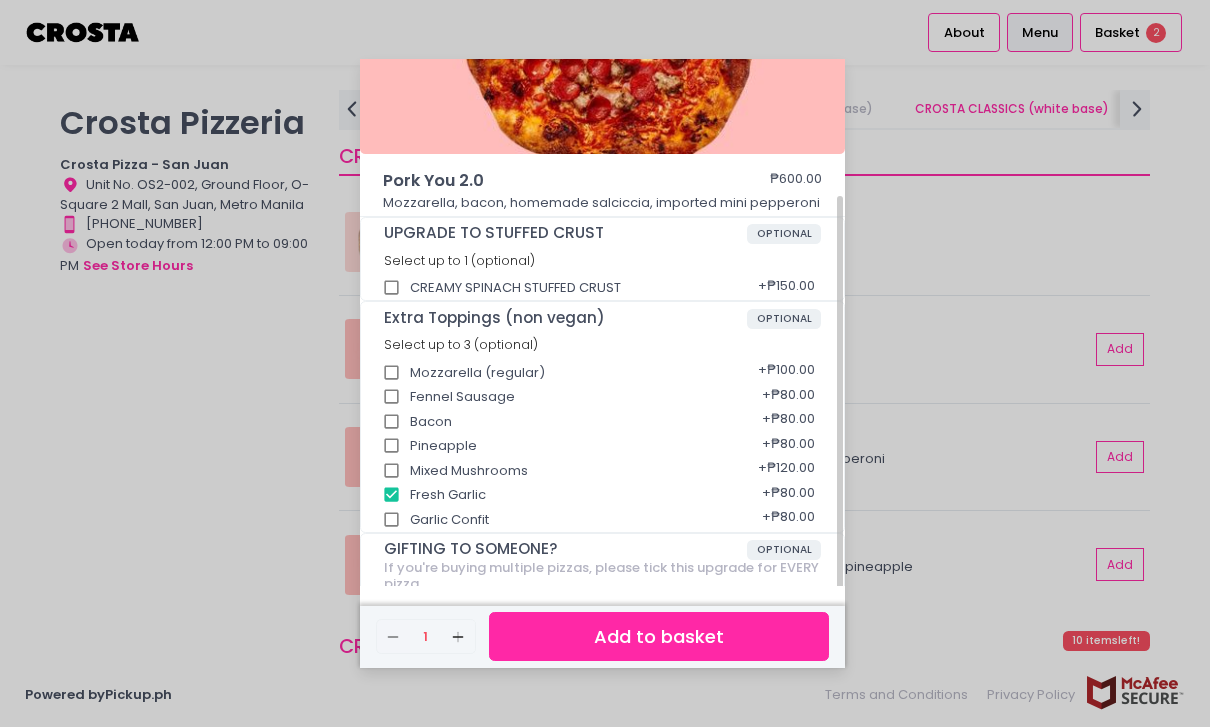 scroll, scrollTop: 64, scrollLeft: 0, axis: vertical 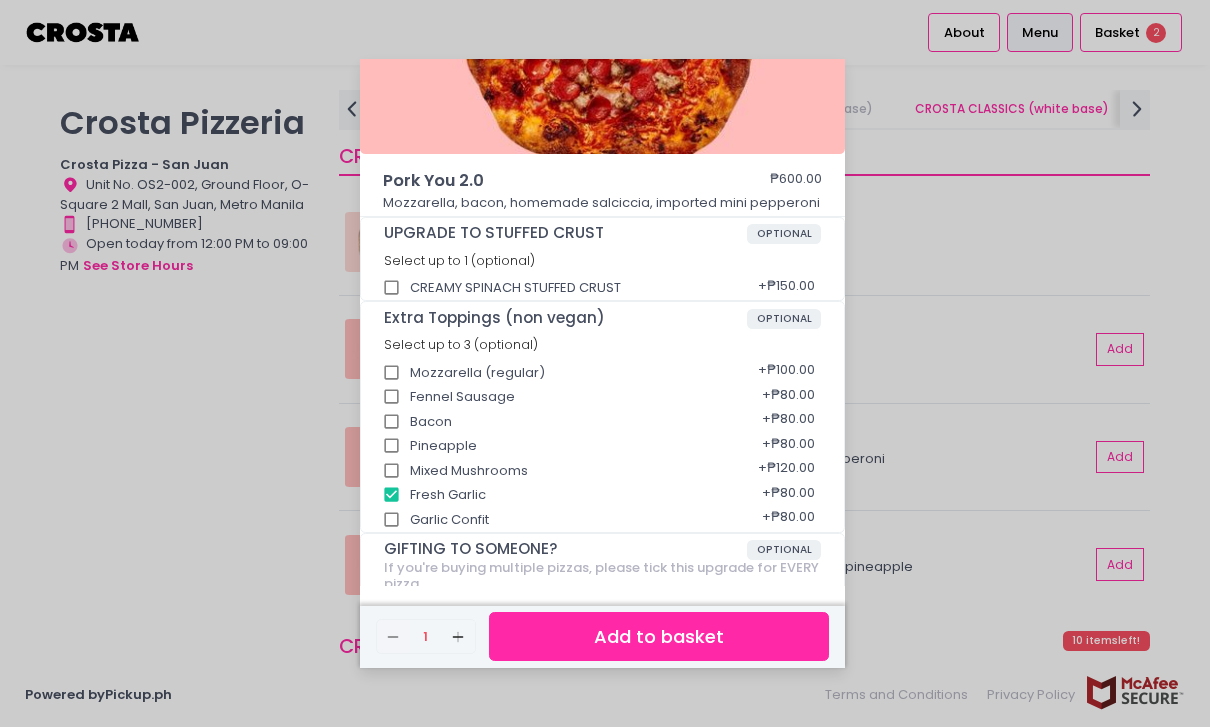 click on "Add to basket" at bounding box center [659, 636] 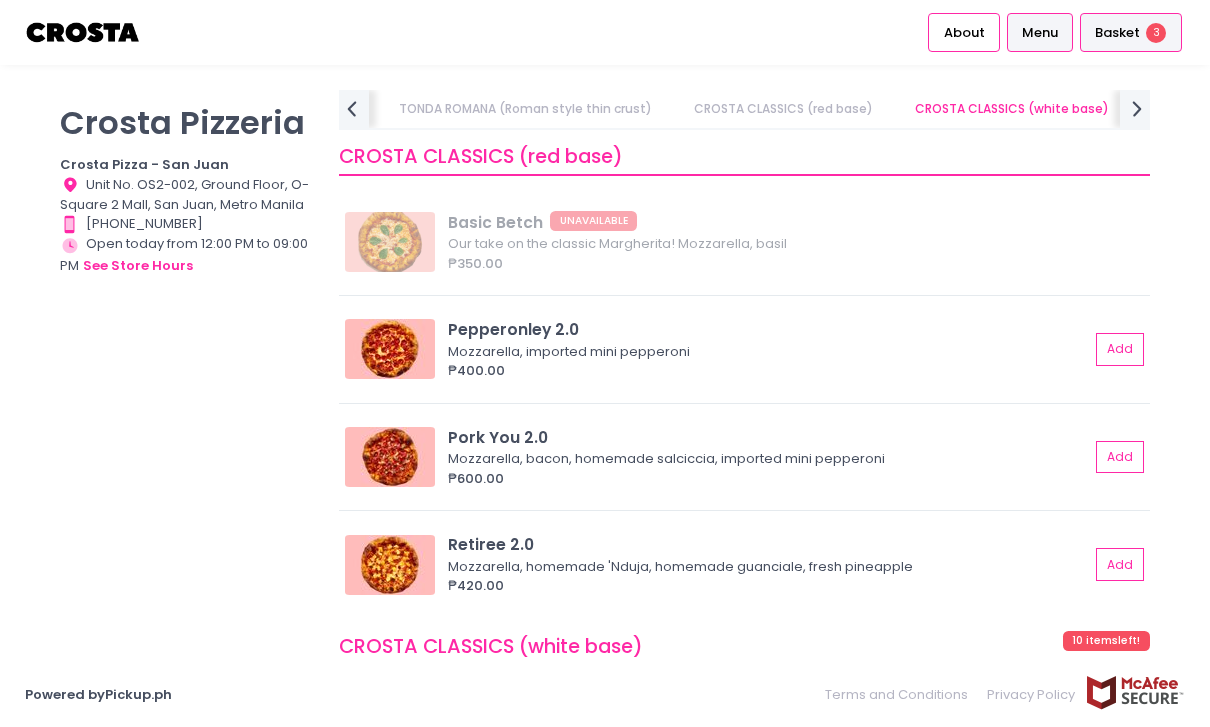 click on "Basket" at bounding box center (1117, 33) 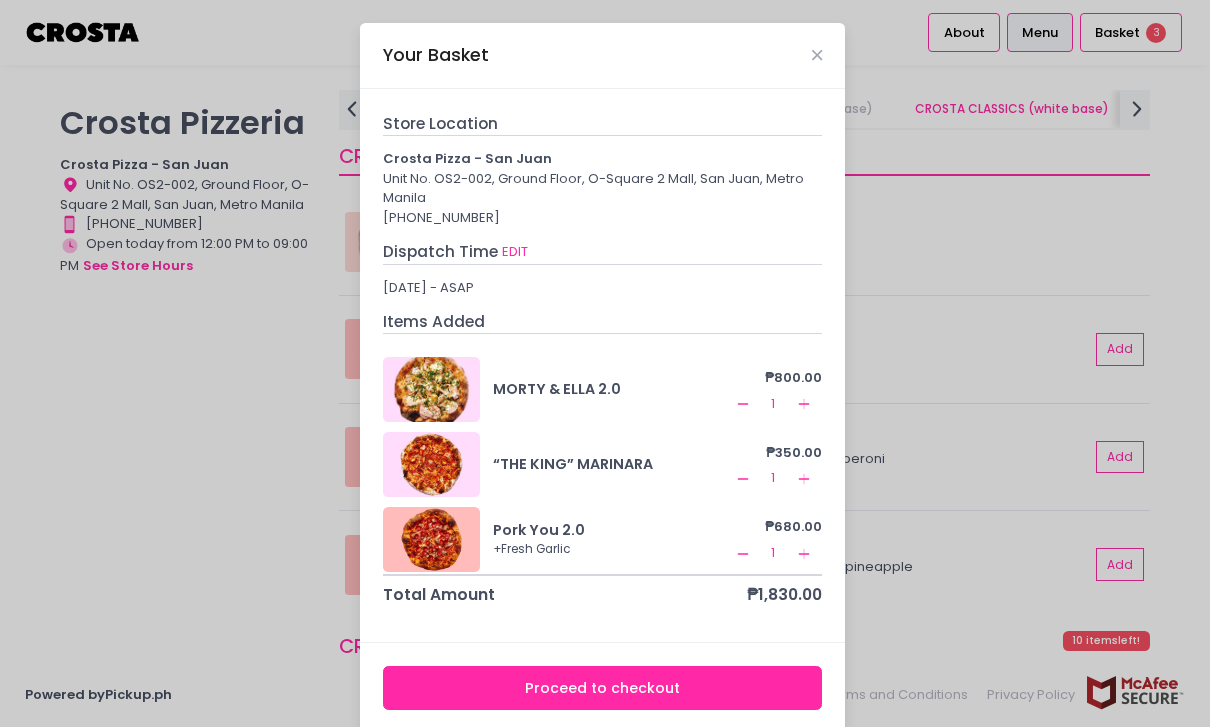 click on "Remove Created with Sketch." 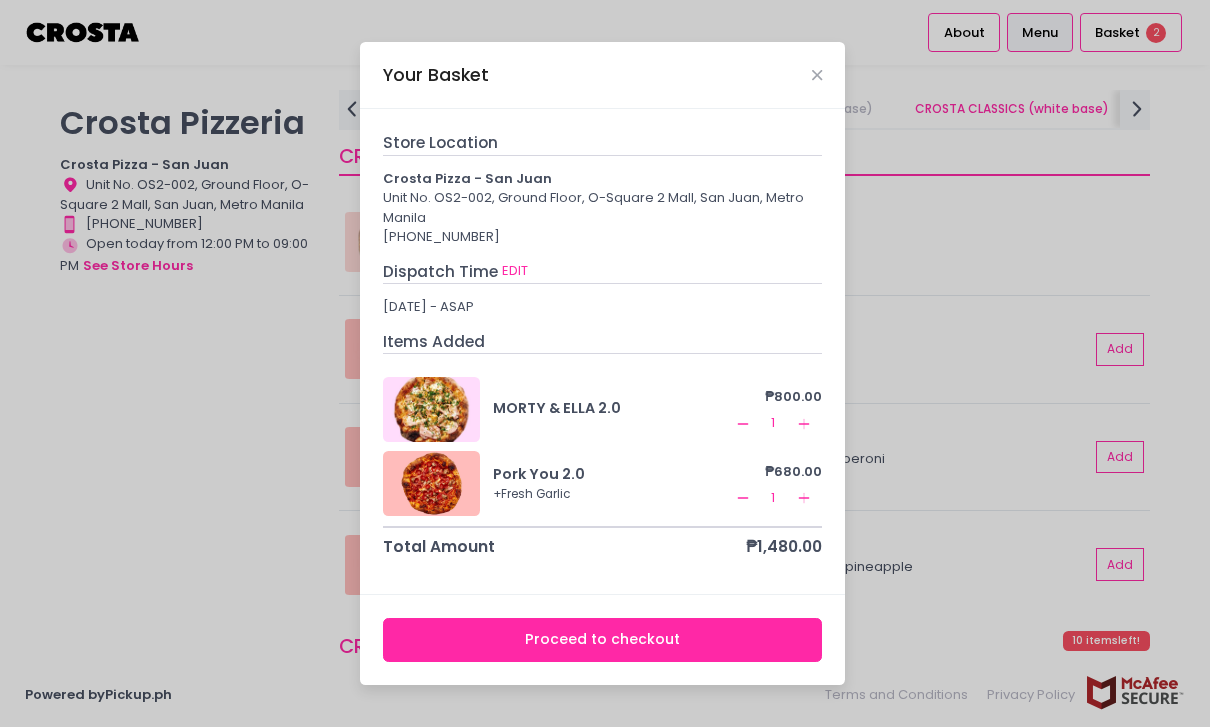 scroll, scrollTop: 64, scrollLeft: 0, axis: vertical 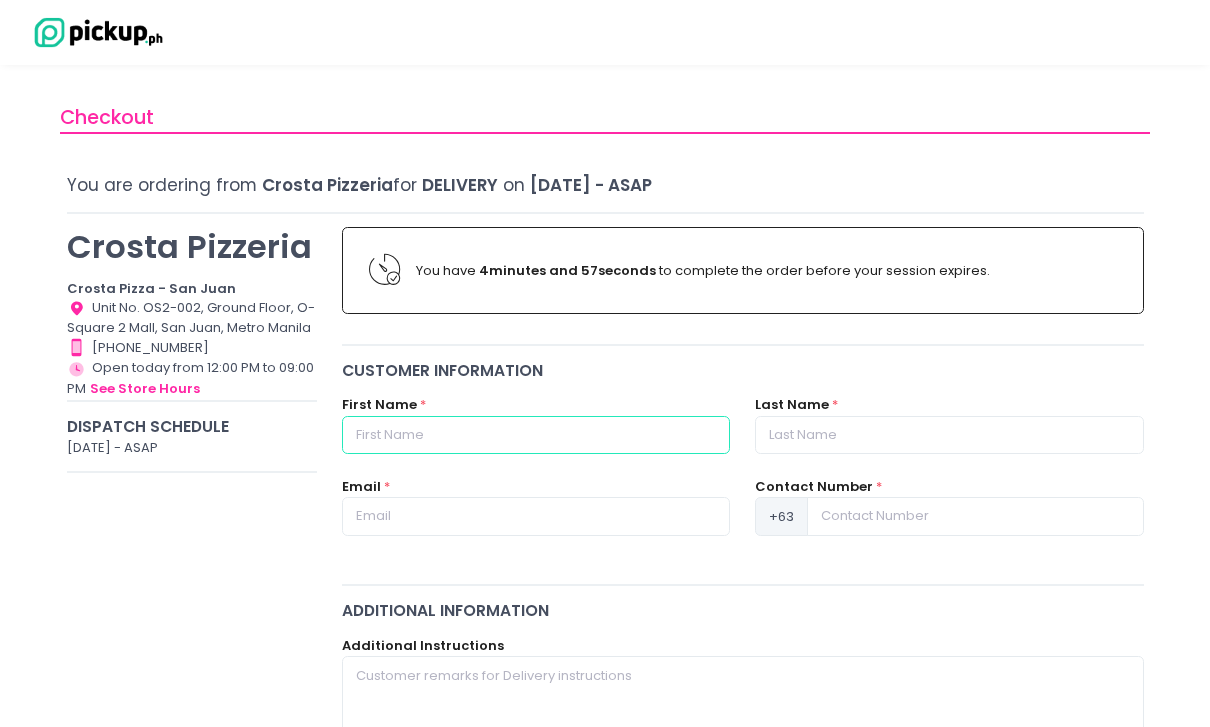 click at bounding box center (536, 435) 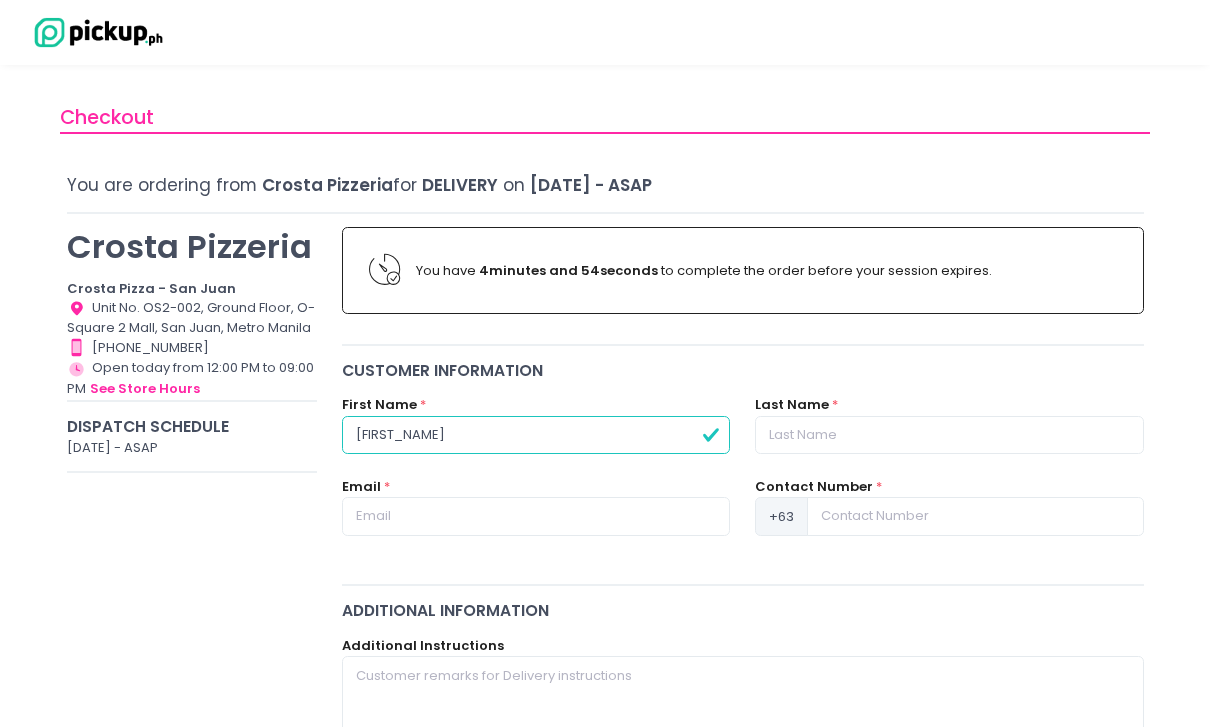 type on "[FIRST_NAME]" 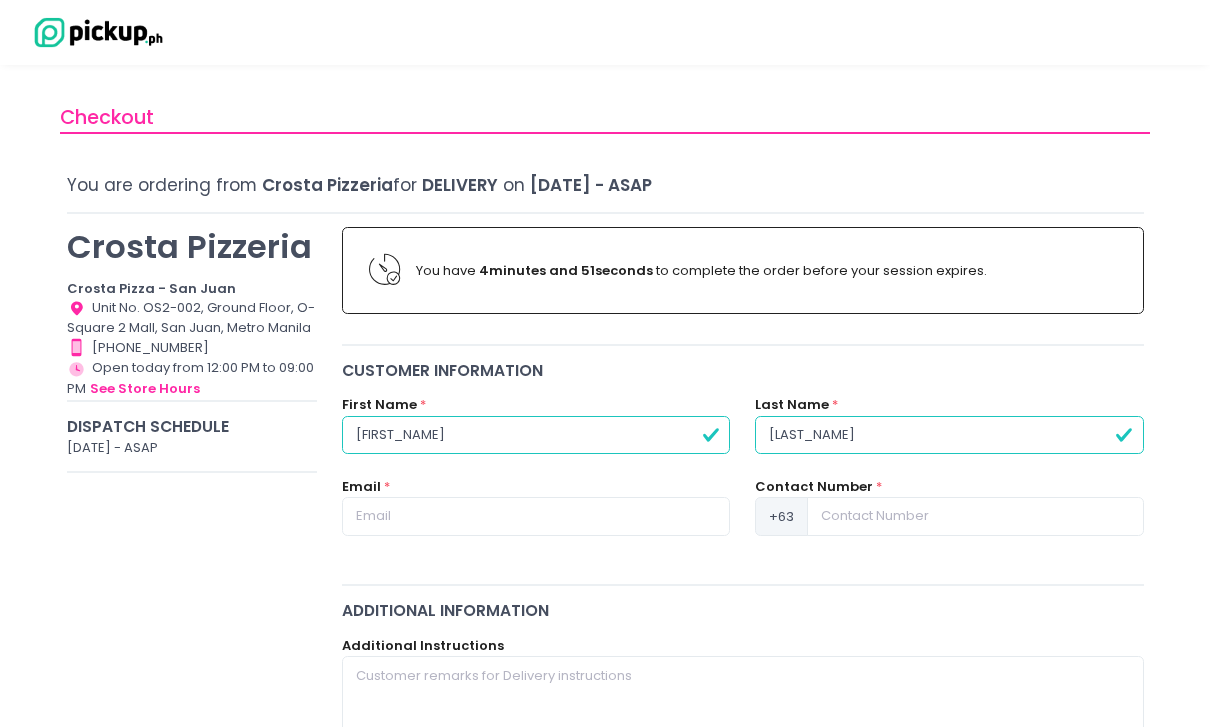 type on "[LAST_NAME]" 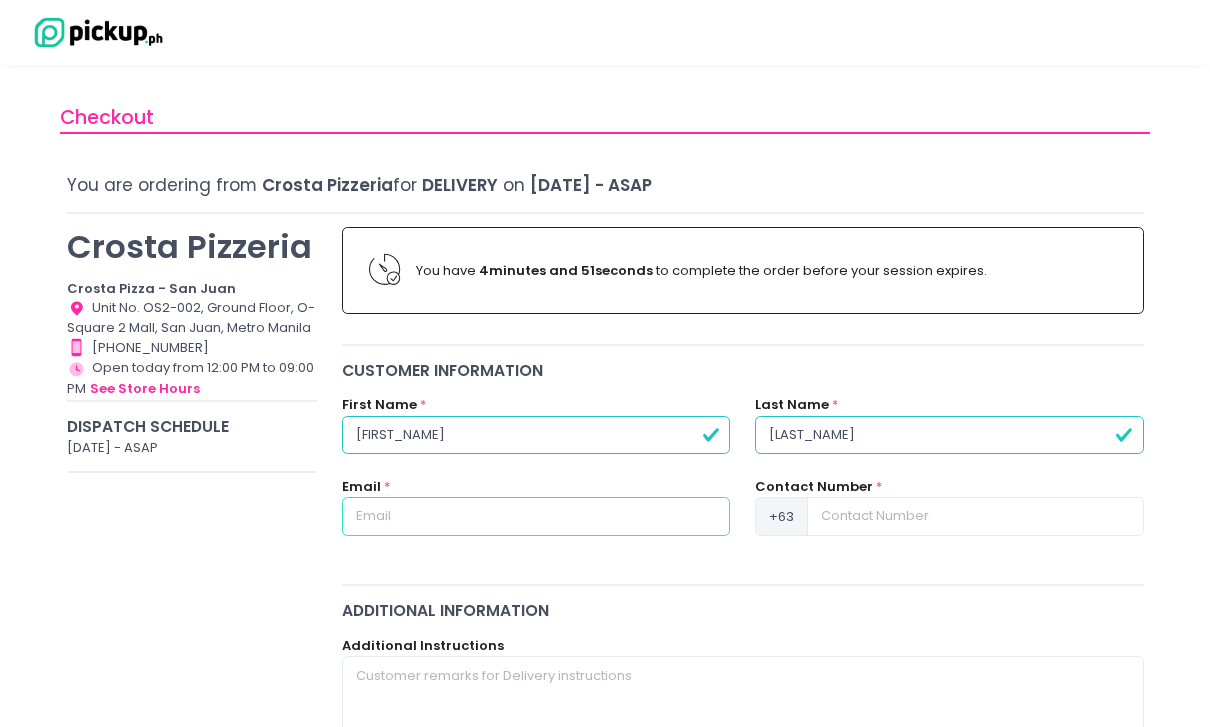 click at bounding box center [536, 516] 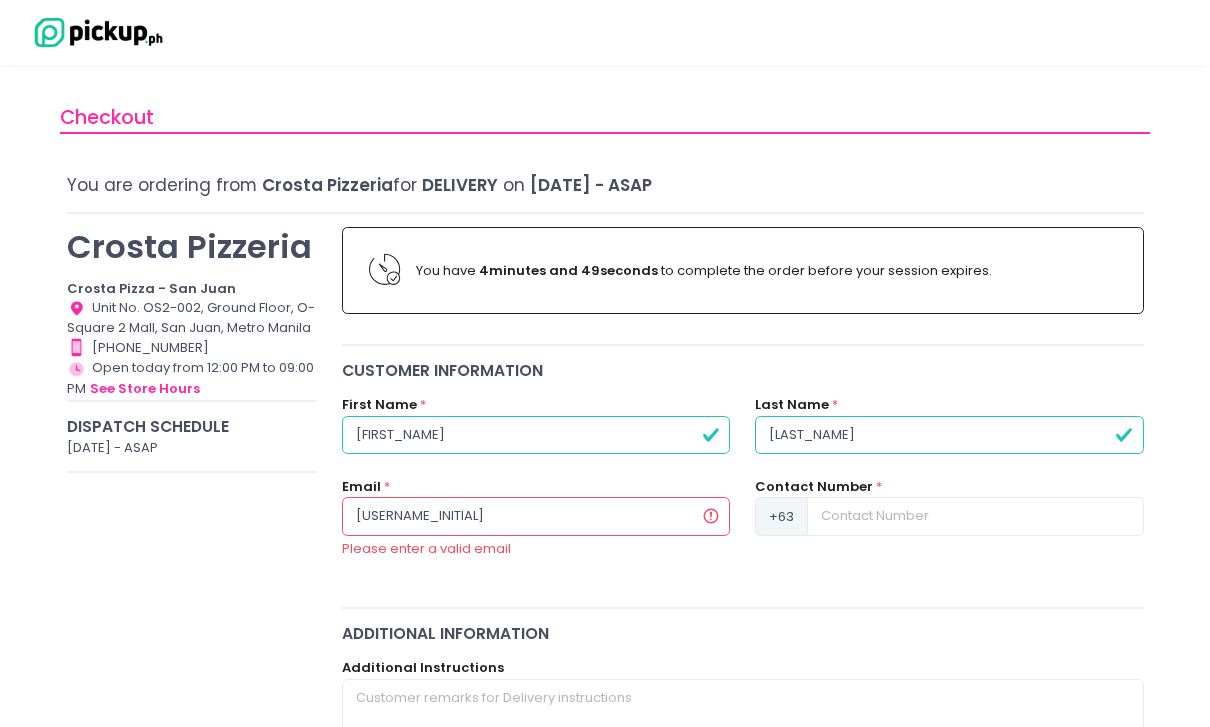 type on "[USERNAME]" 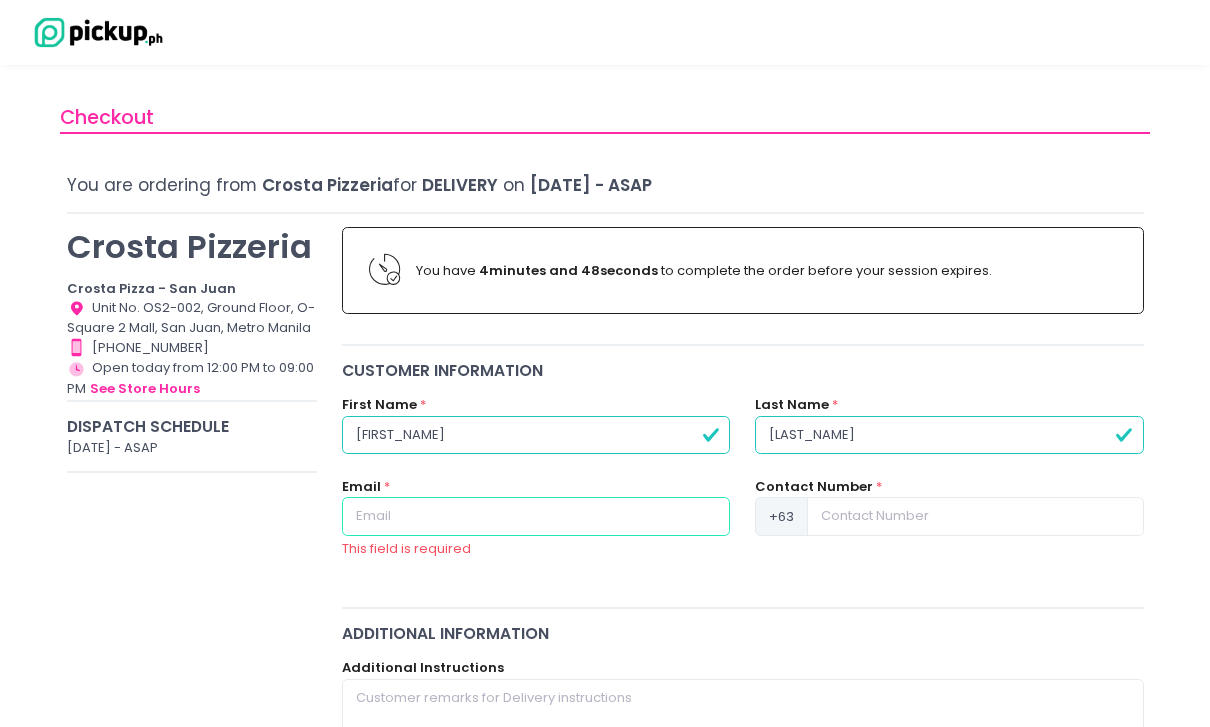 type on "[EMAIL]" 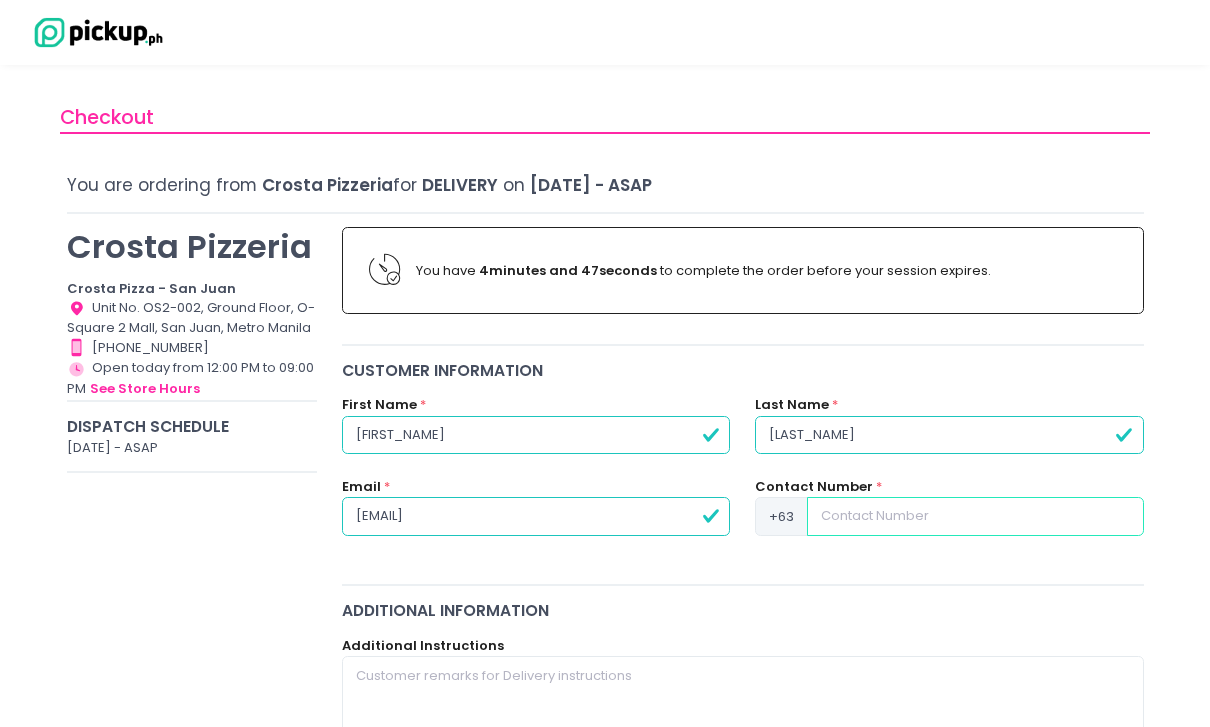 click at bounding box center (975, 516) 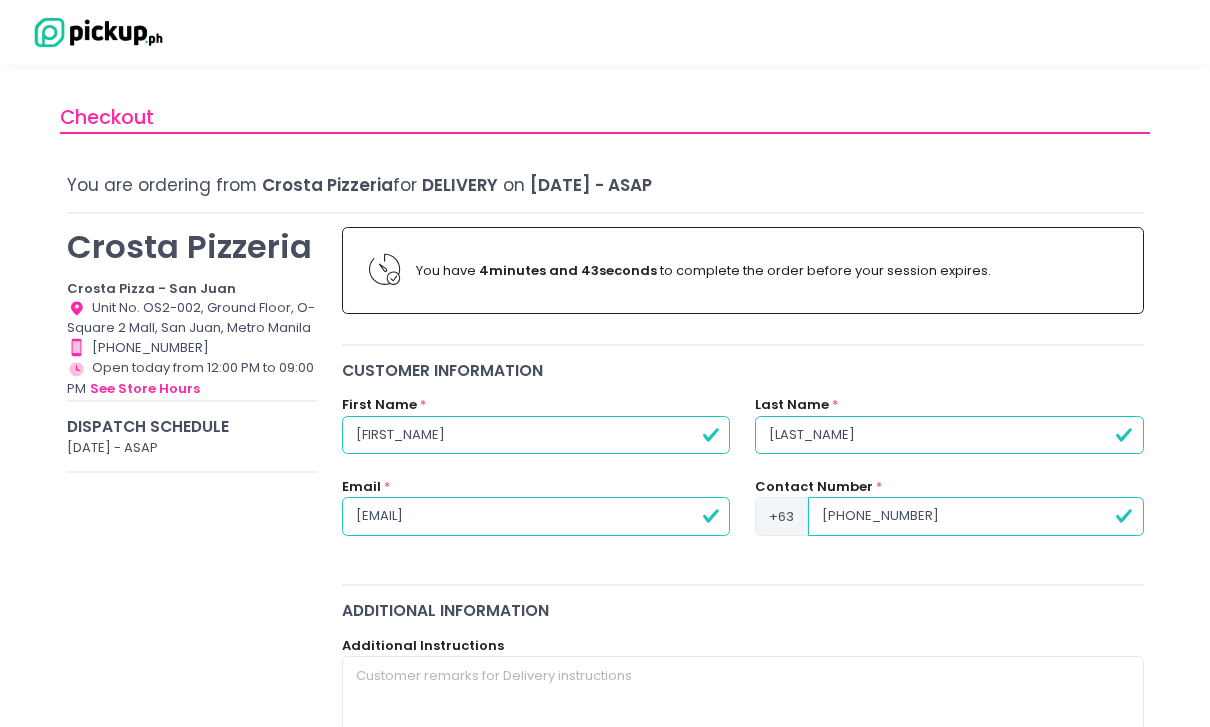 type on "[PHONE_NUMBER]" 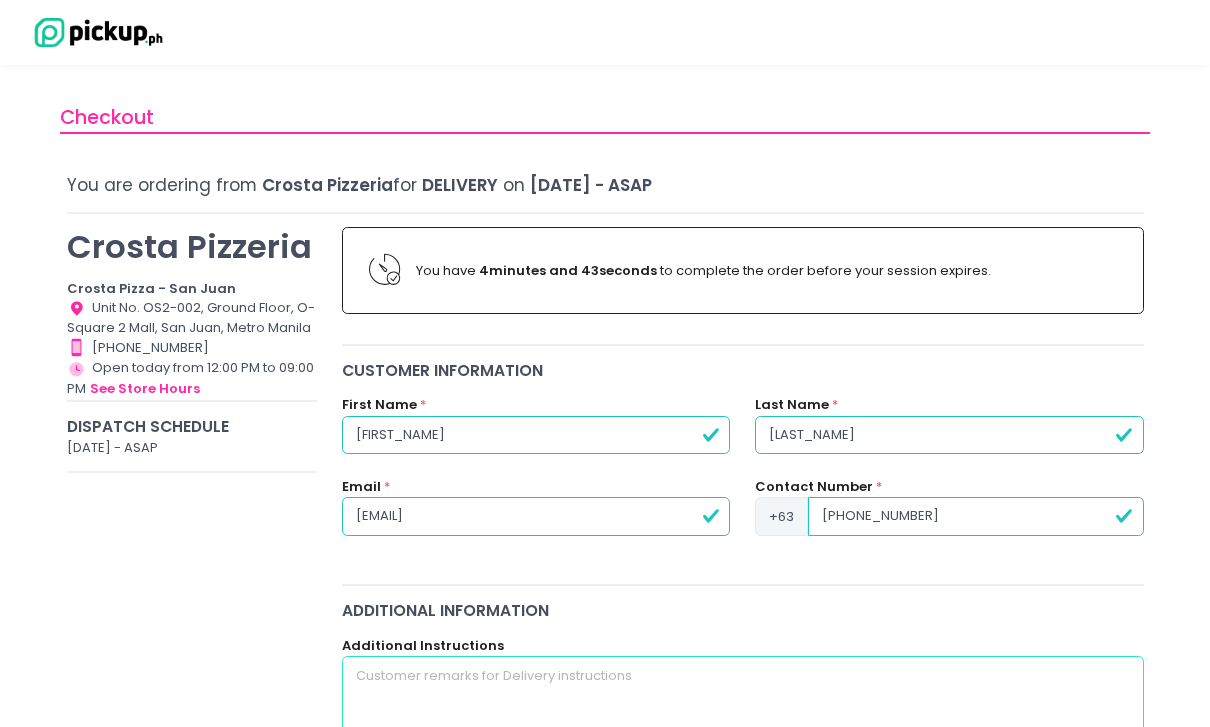 click at bounding box center [743, 714] 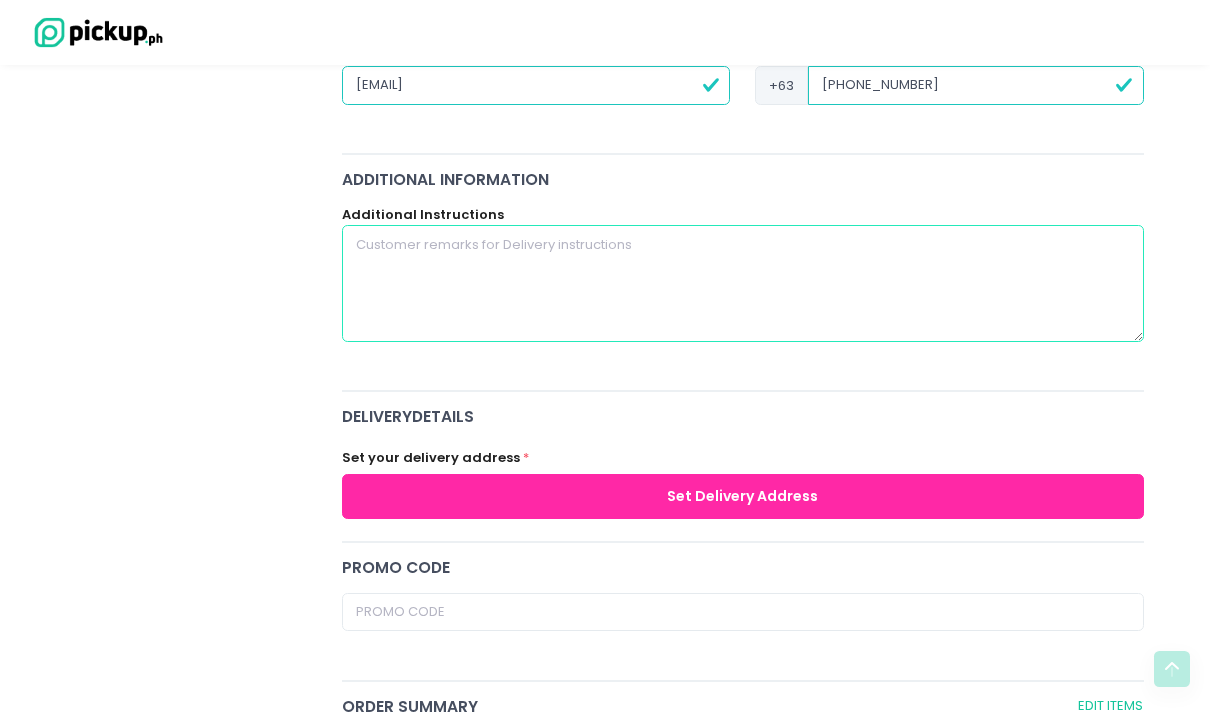 scroll, scrollTop: 424, scrollLeft: 0, axis: vertical 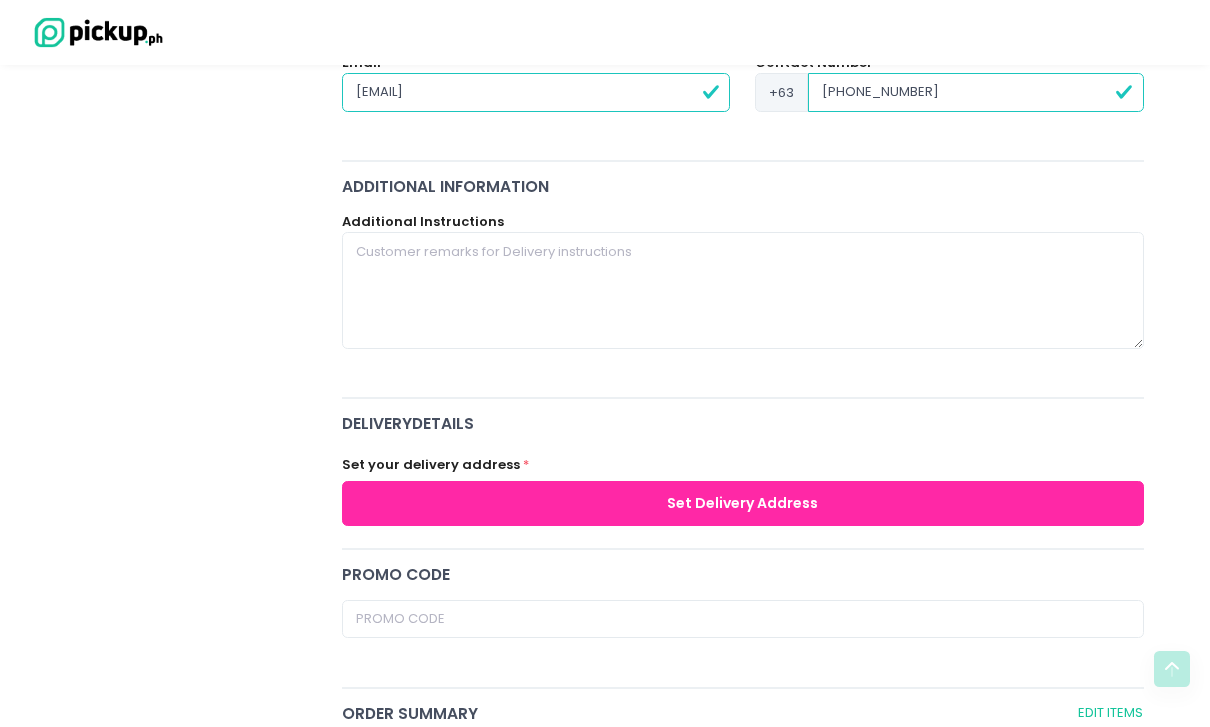 click on "Set Delivery Address" at bounding box center [743, 503] 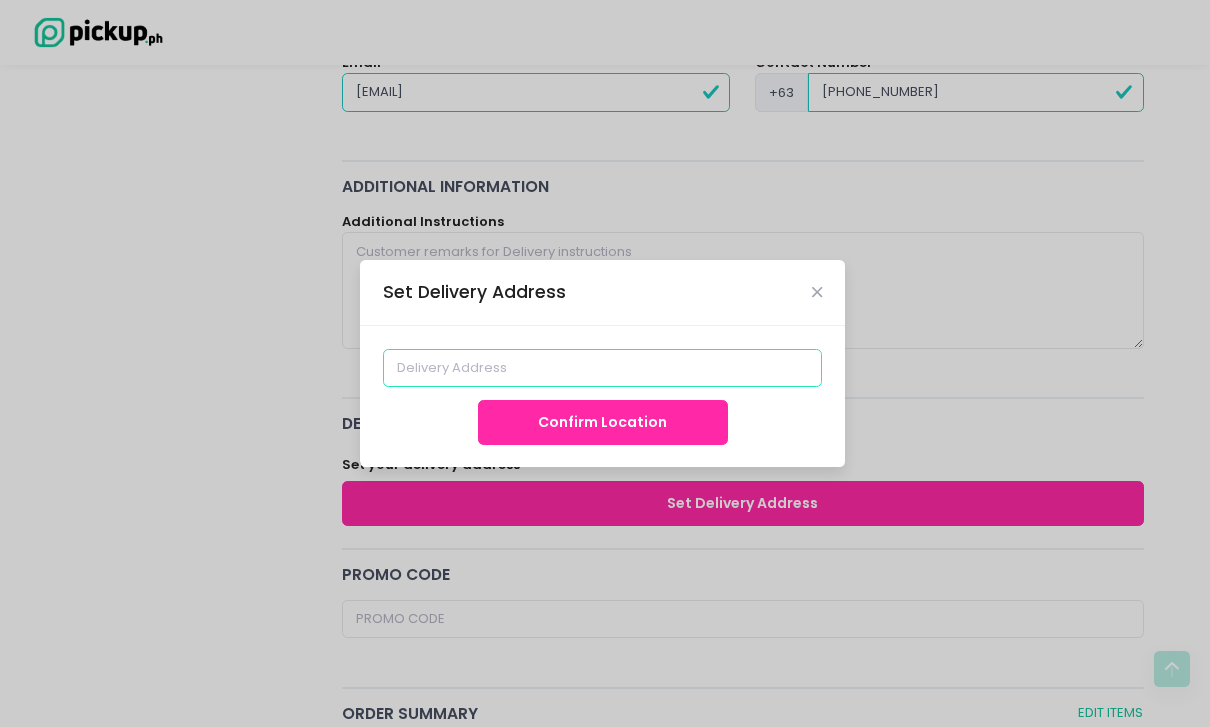 click at bounding box center (603, 368) 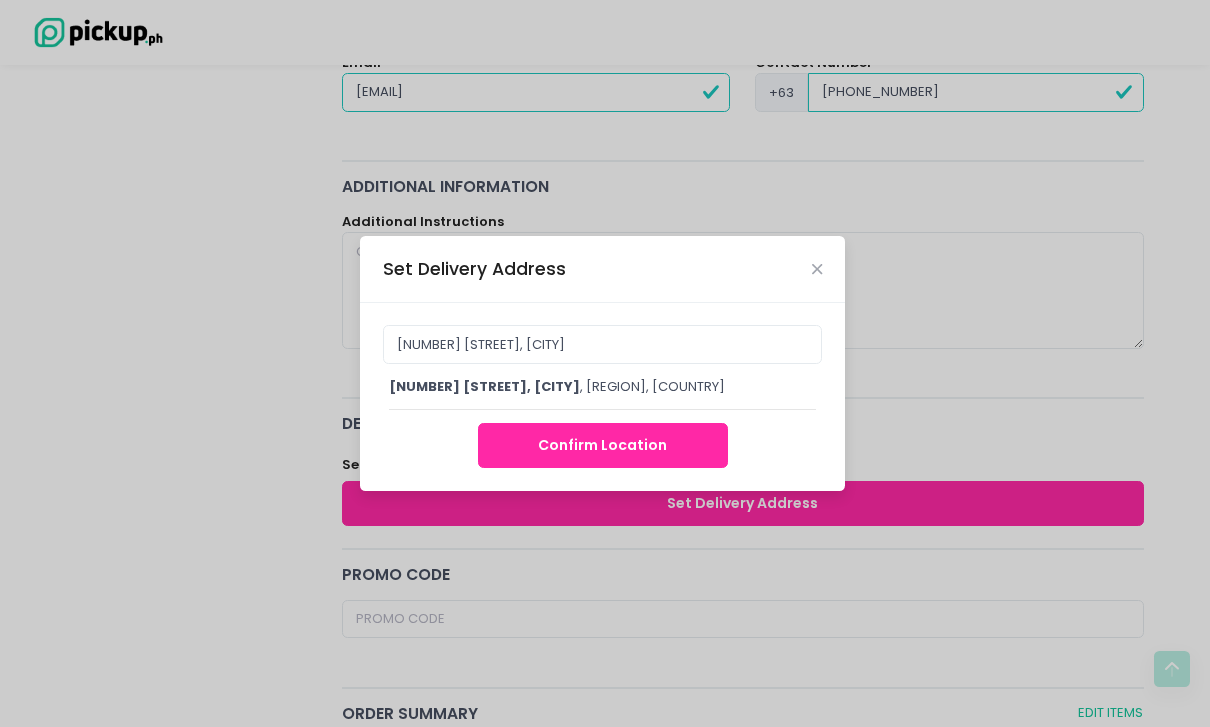 click on "[NUMBER] [STREET], [CITY], [REGION], [COUNTRY]" at bounding box center [602, 387] 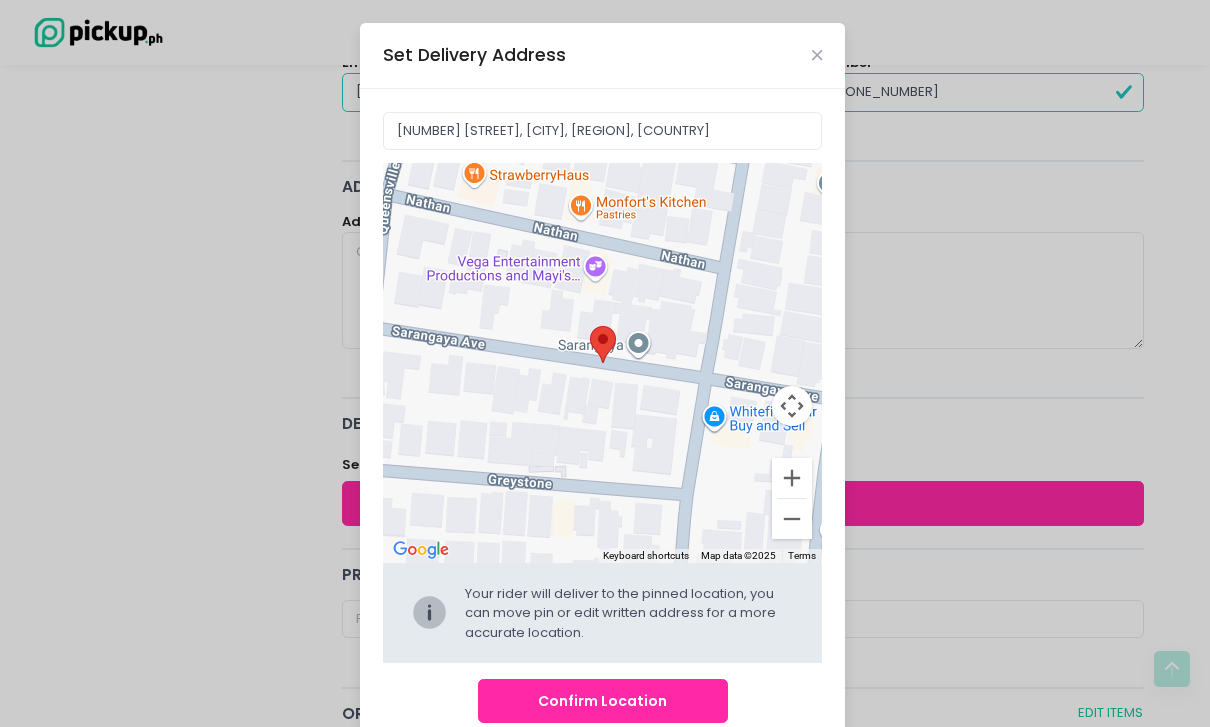 click on "Confirm Location" at bounding box center [603, 701] 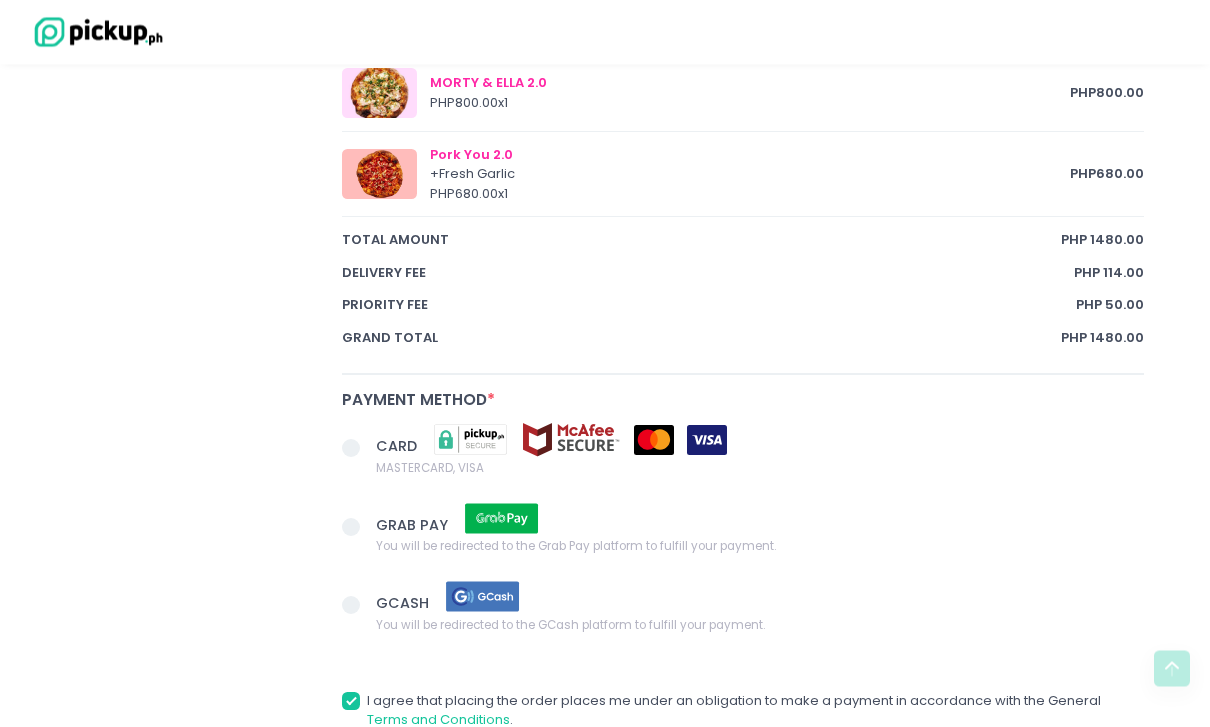 scroll, scrollTop: 1273, scrollLeft: 0, axis: vertical 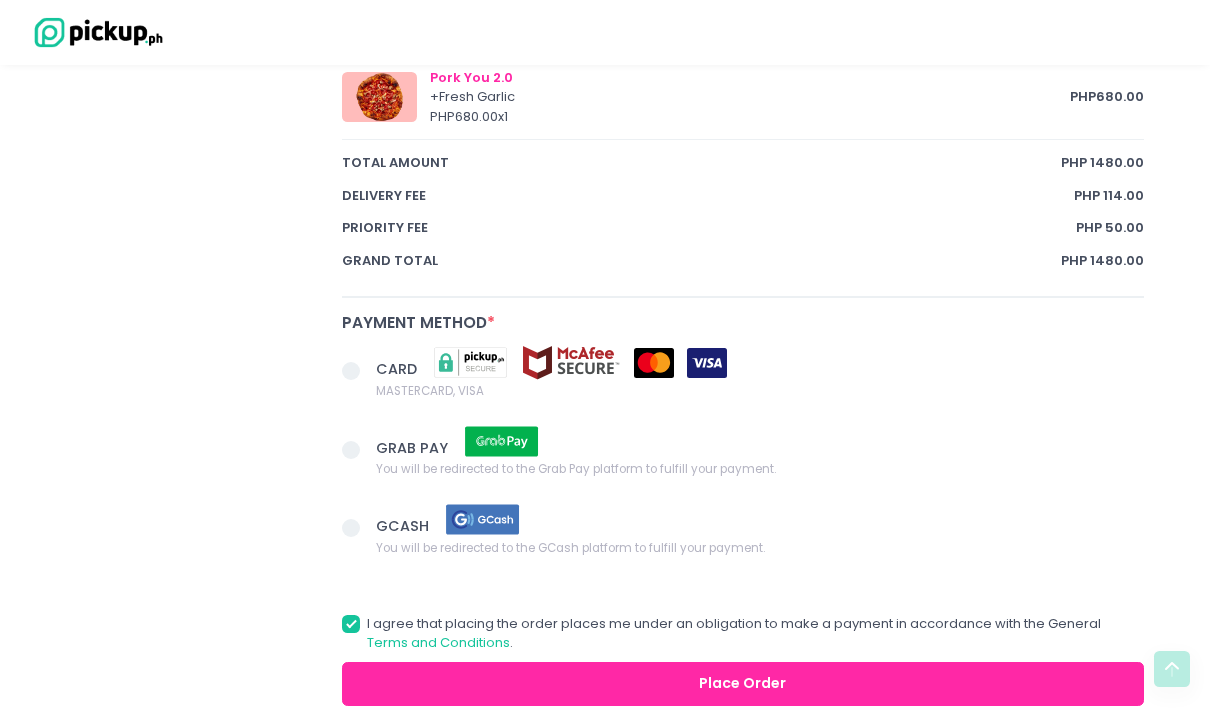 click at bounding box center [351, 371] 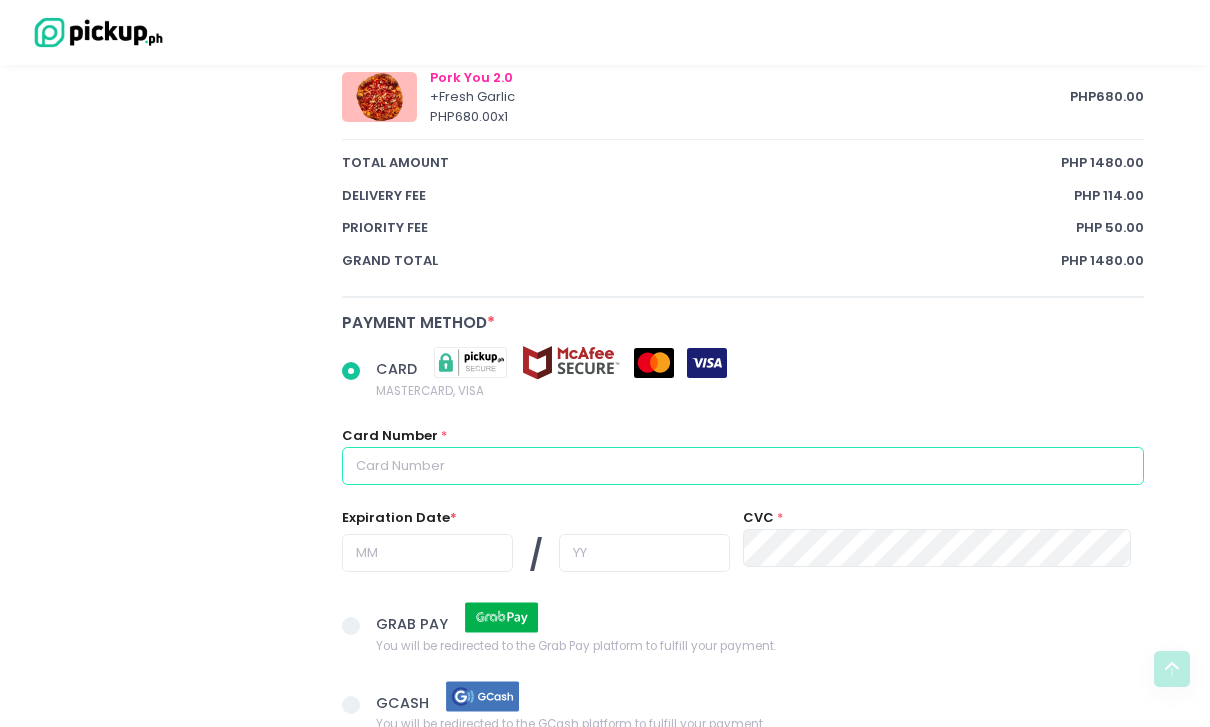 click at bounding box center (743, 466) 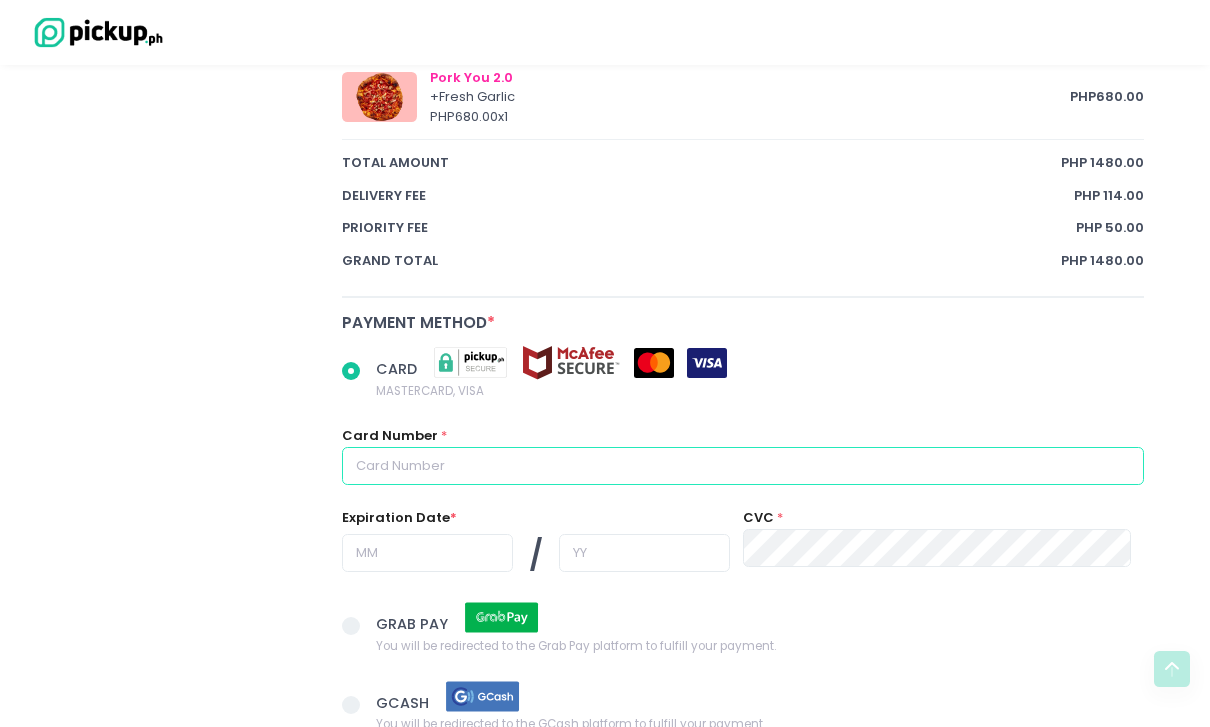 type on "[CREDIT_CARD_NUMBER_PART]" 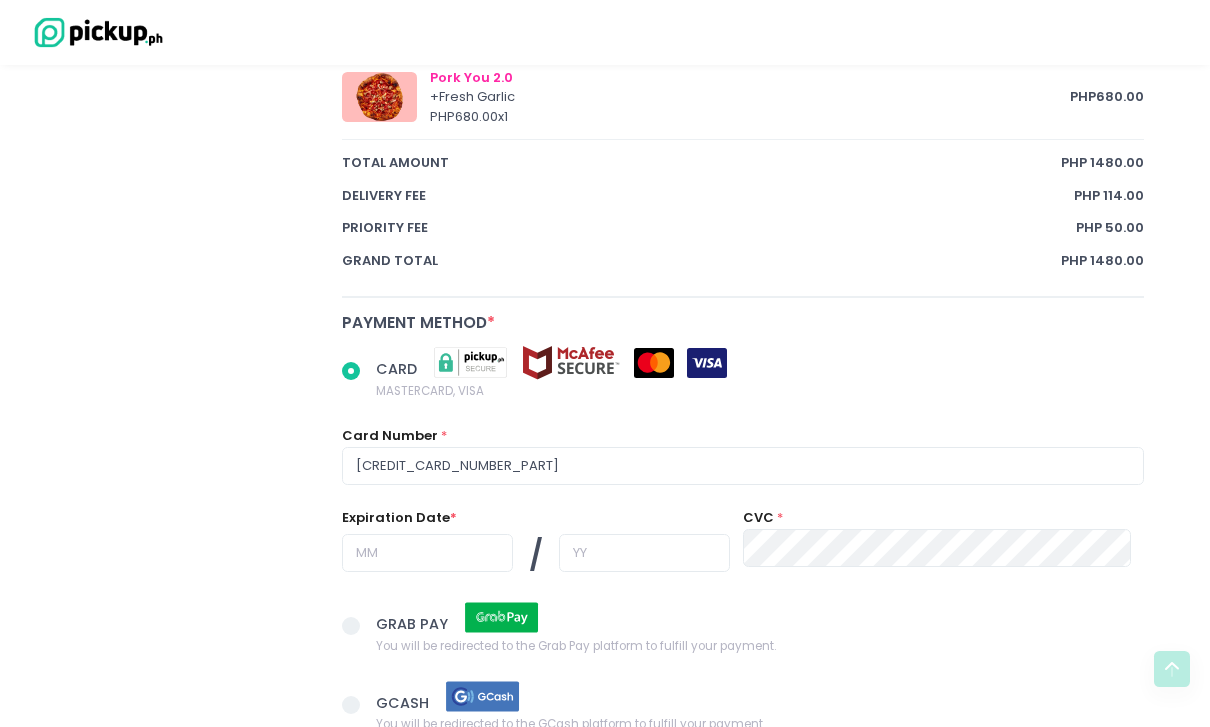 radio on "true" 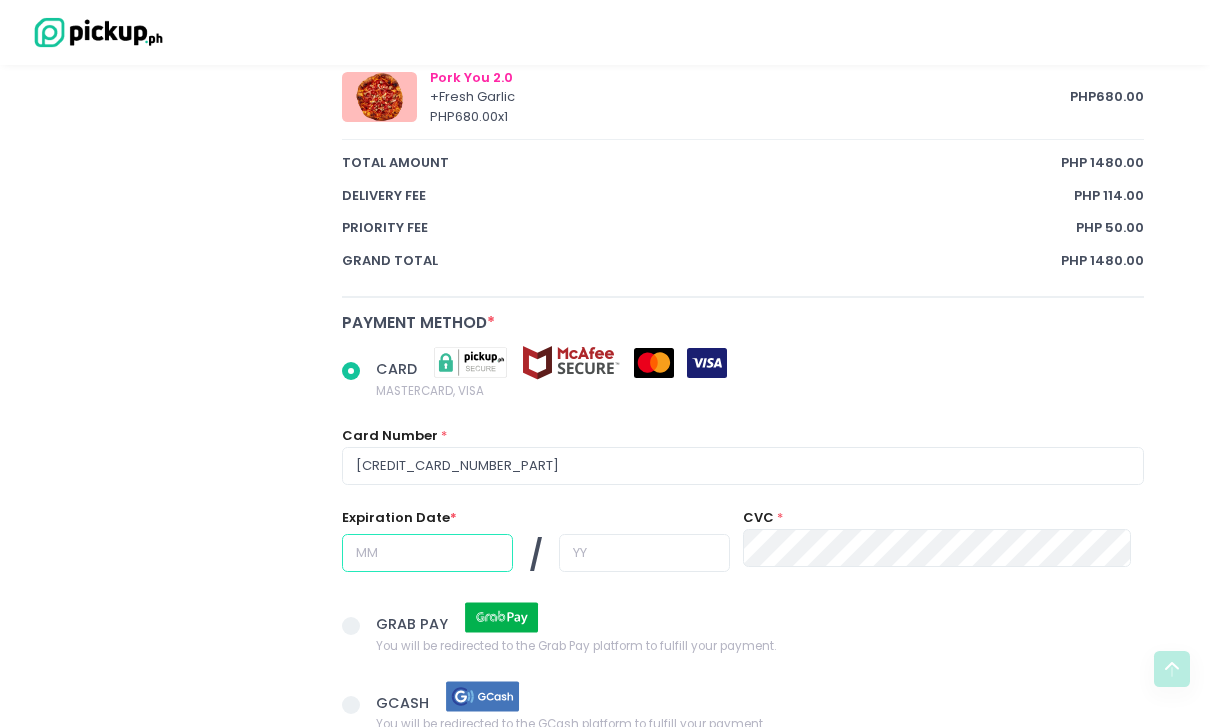 type on "07" 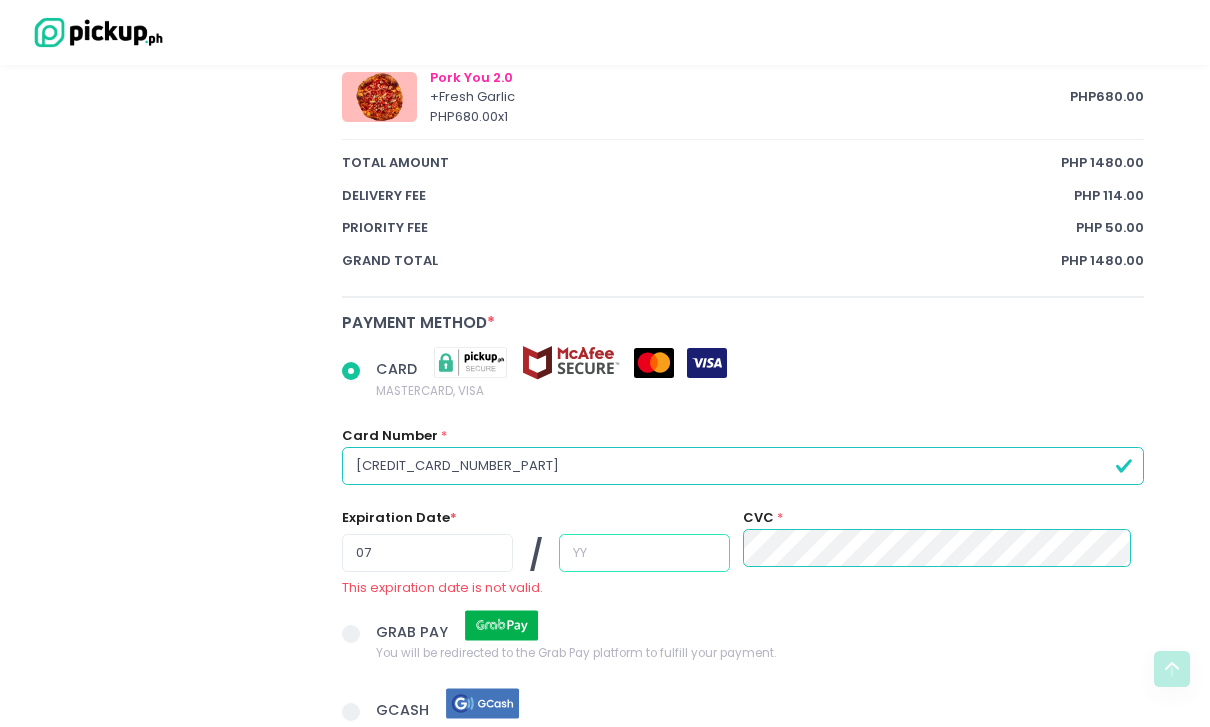 radio on "true" 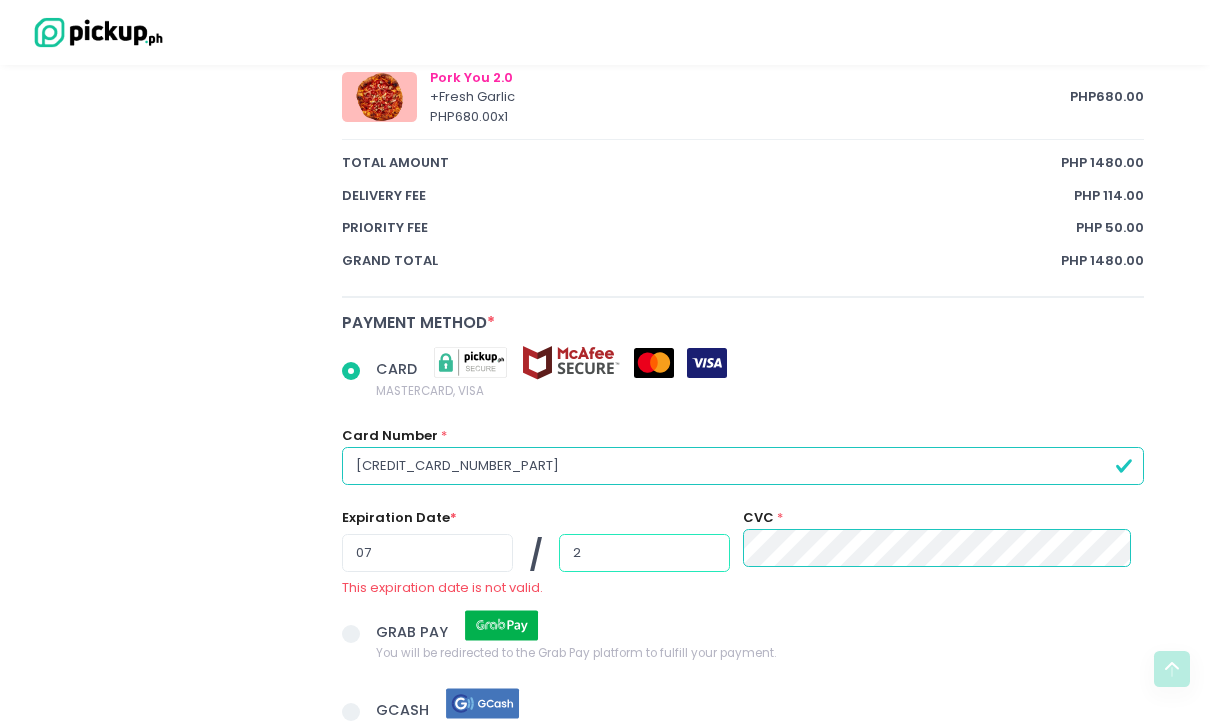 radio on "true" 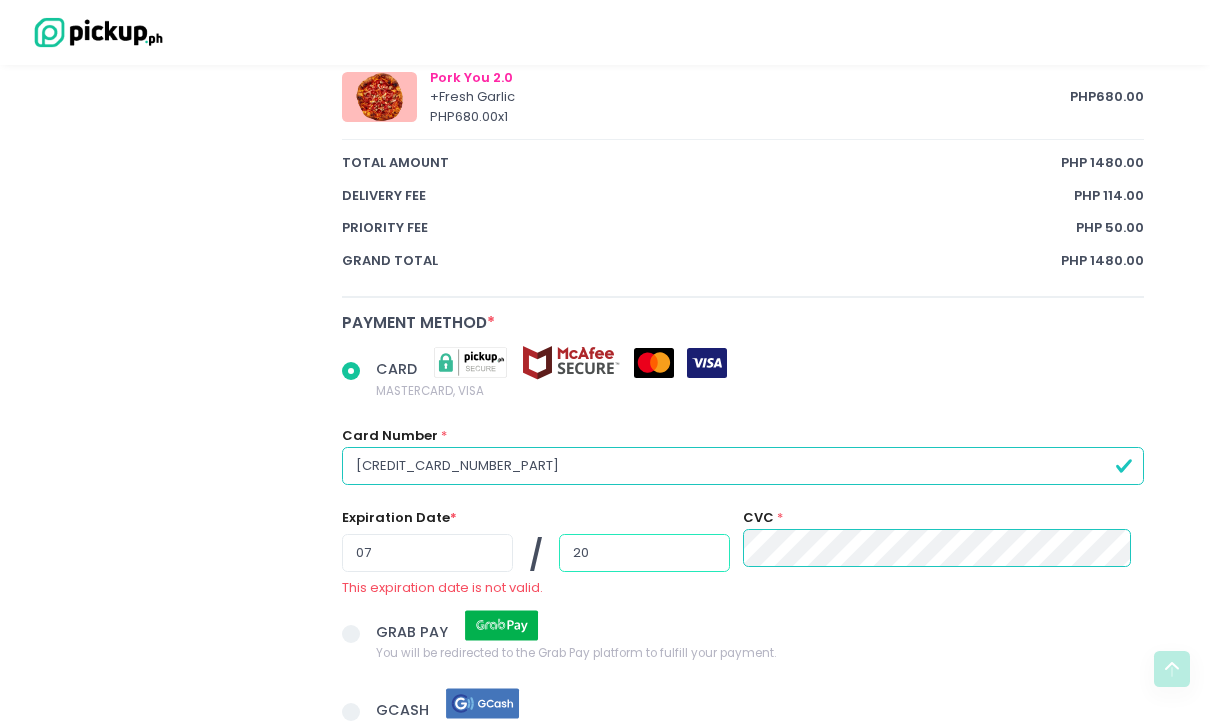 radio on "true" 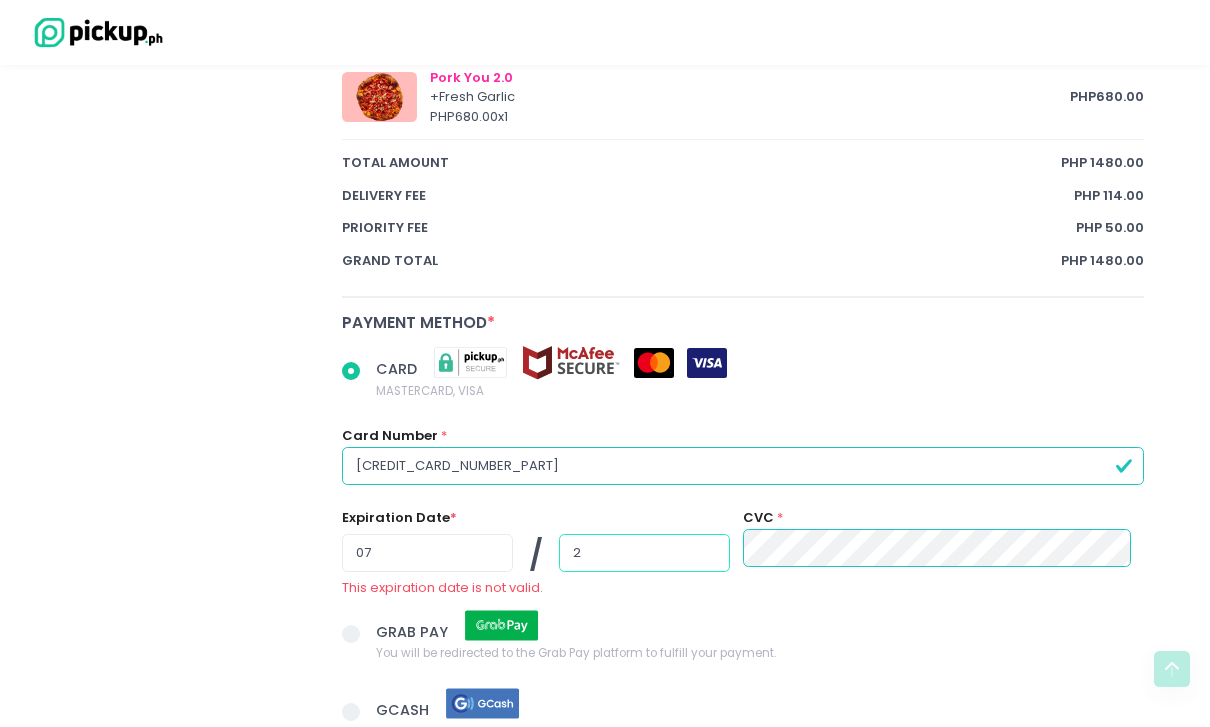 radio on "true" 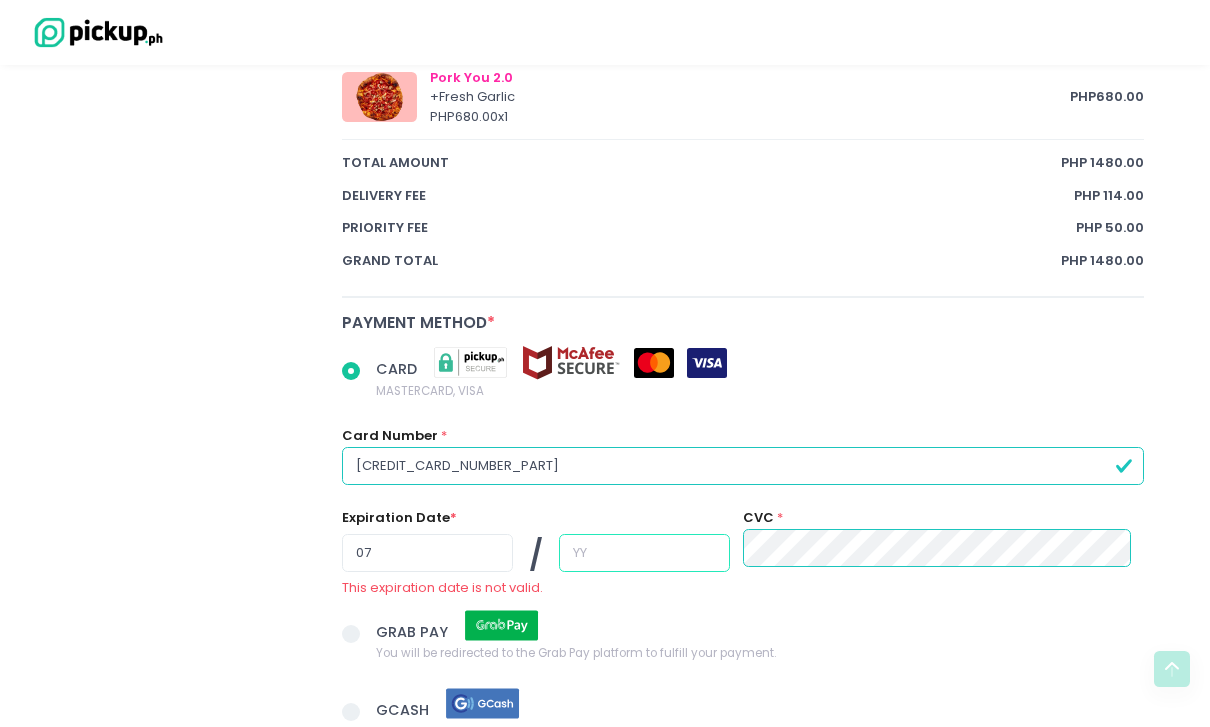 radio on "true" 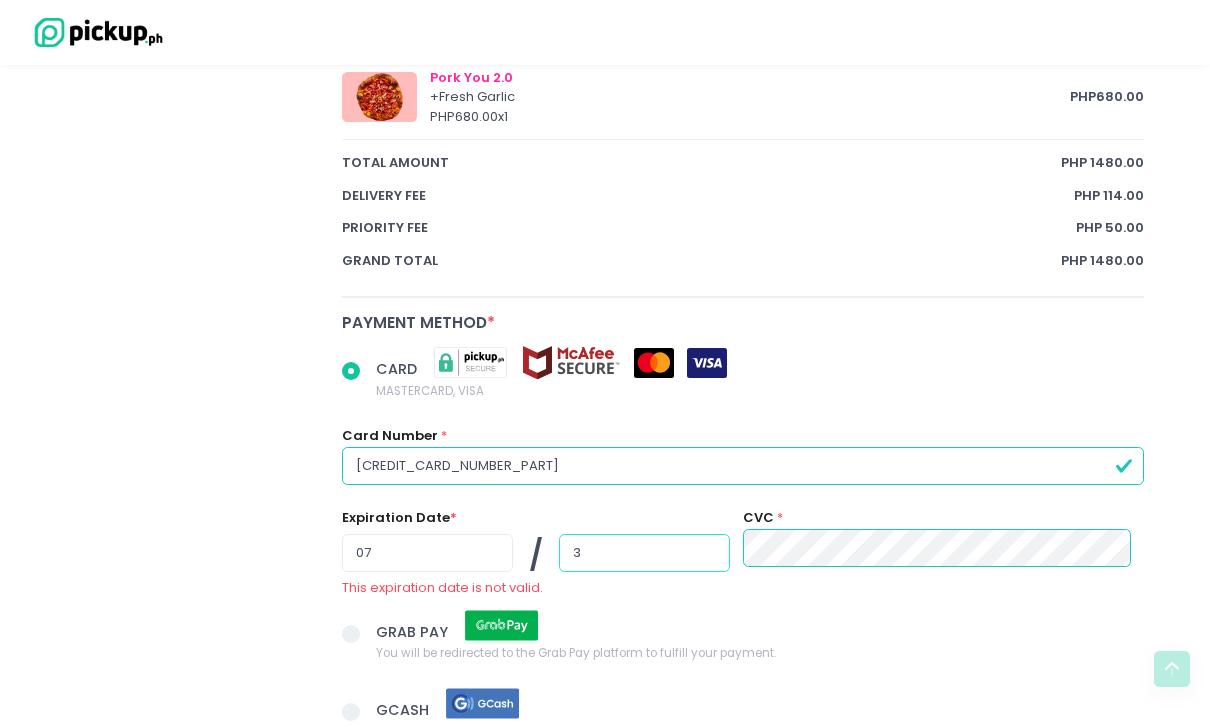 type on "30" 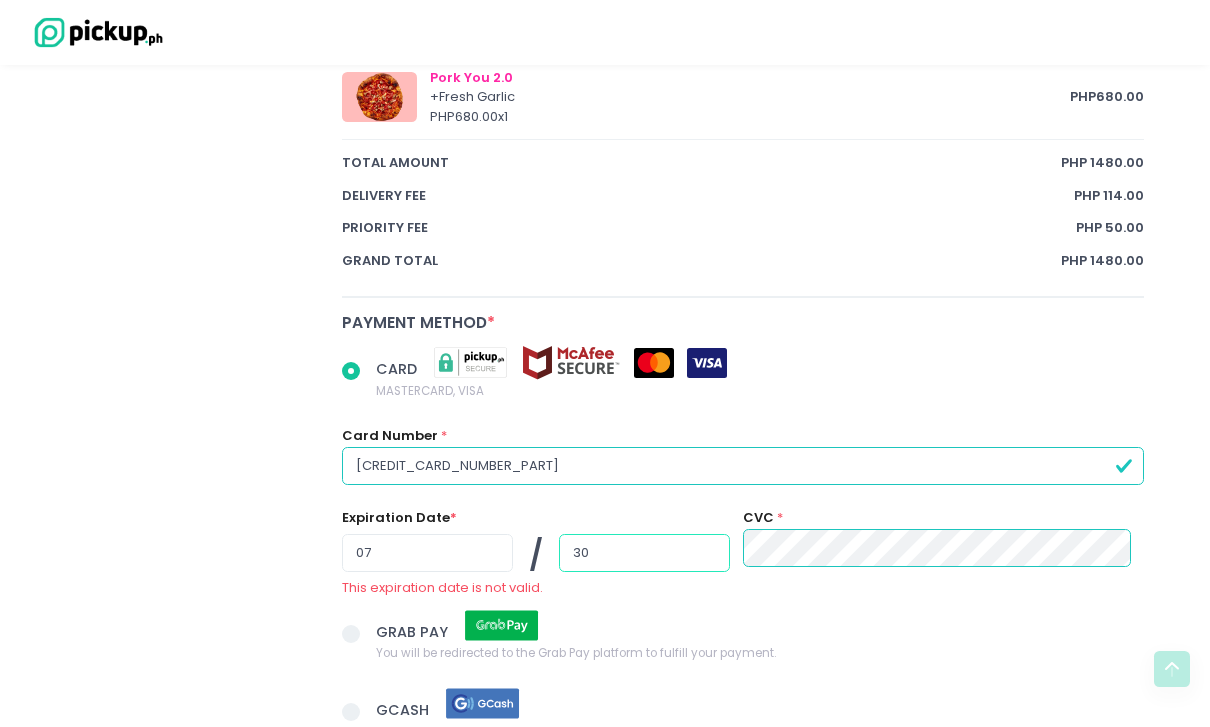 radio on "true" 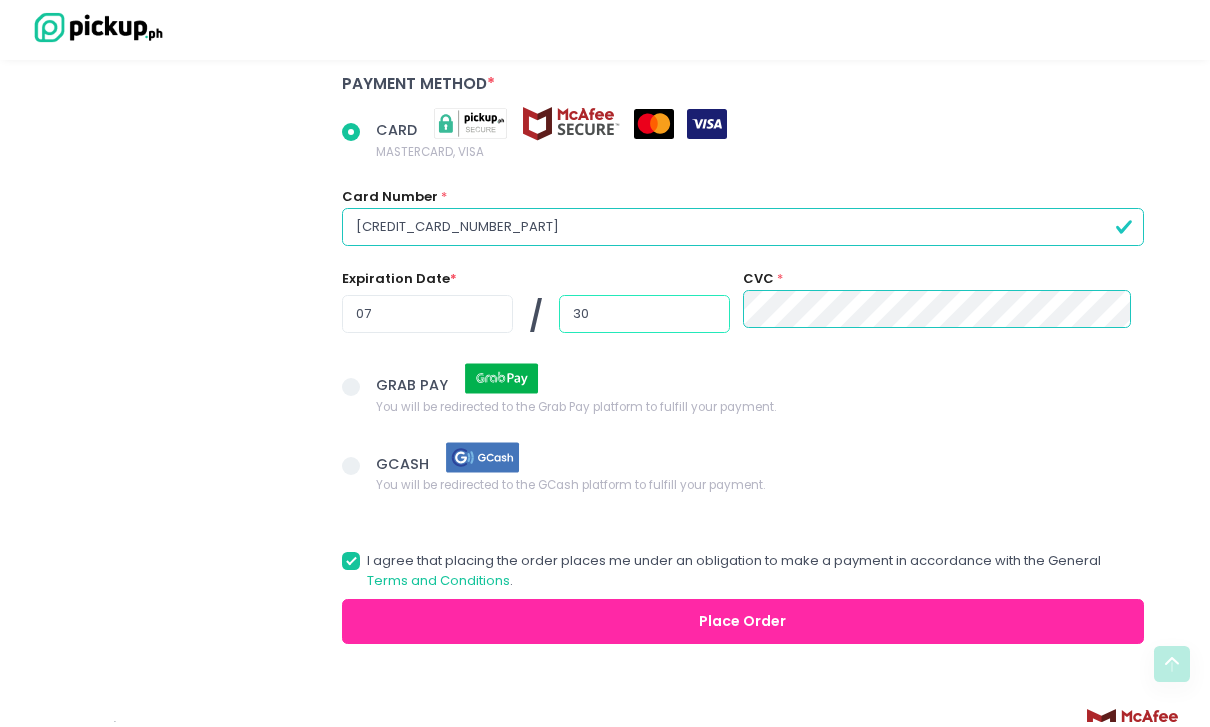 scroll, scrollTop: 1512, scrollLeft: 0, axis: vertical 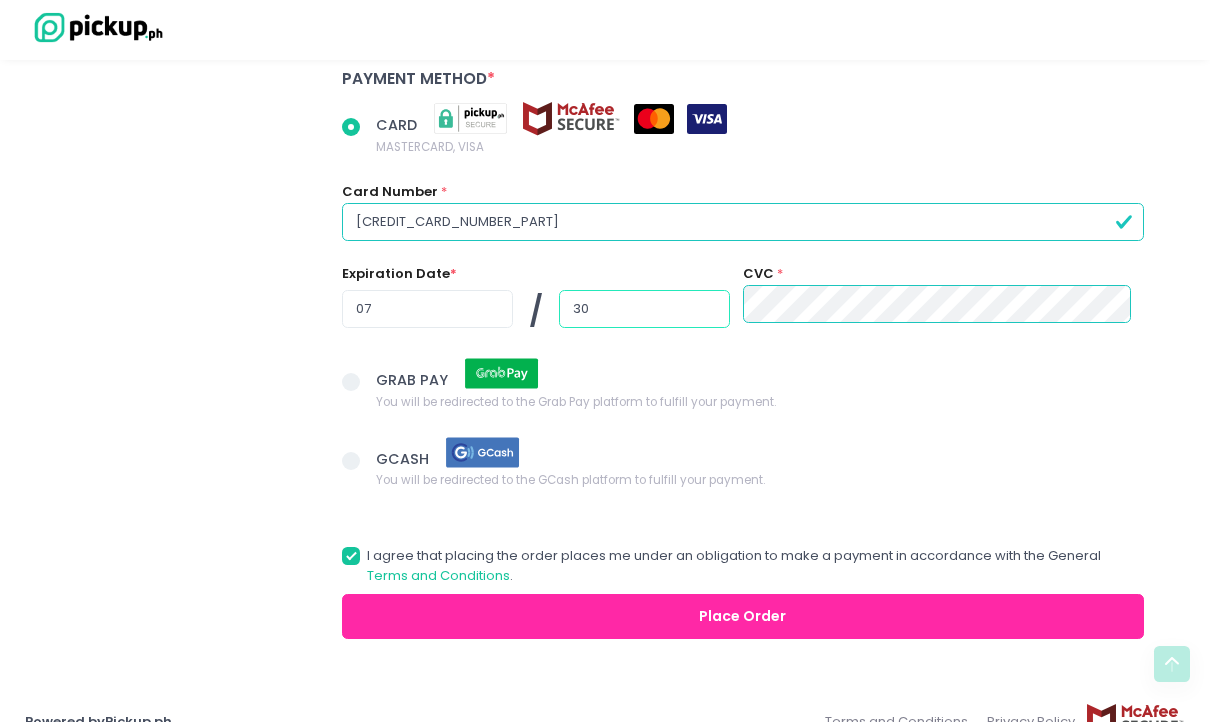 type on "30" 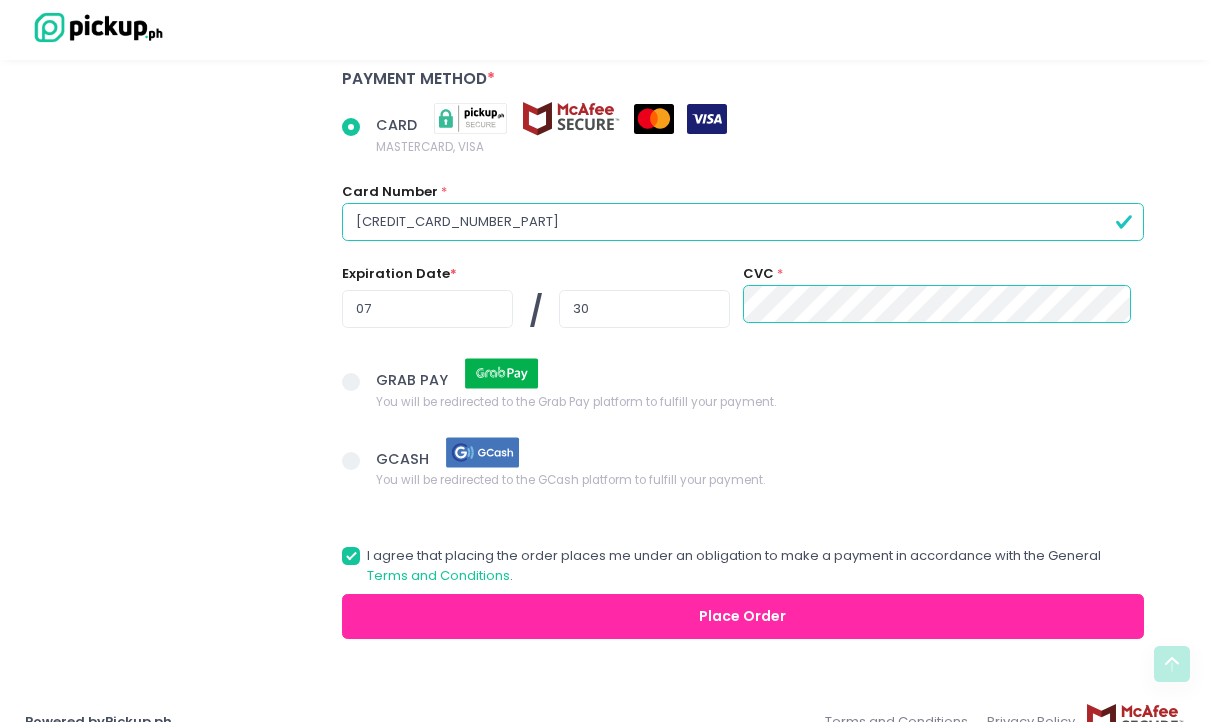 click on "Place Order" at bounding box center [743, 621] 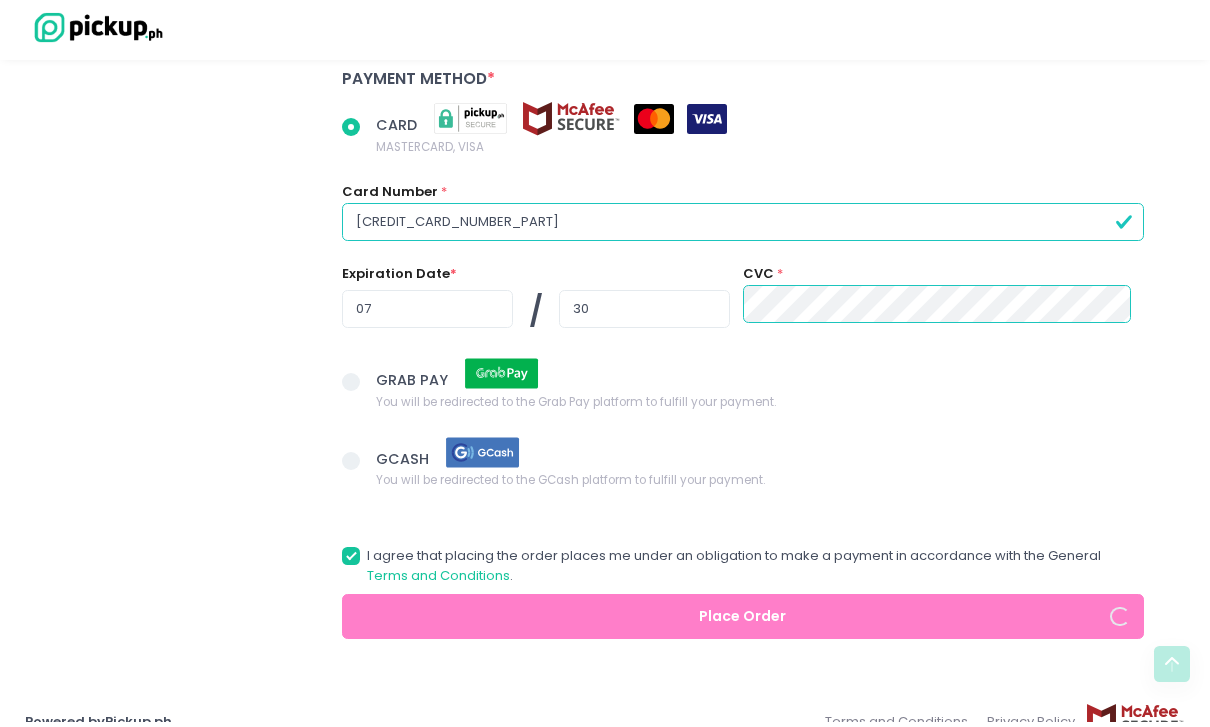 scroll, scrollTop: 1448, scrollLeft: 0, axis: vertical 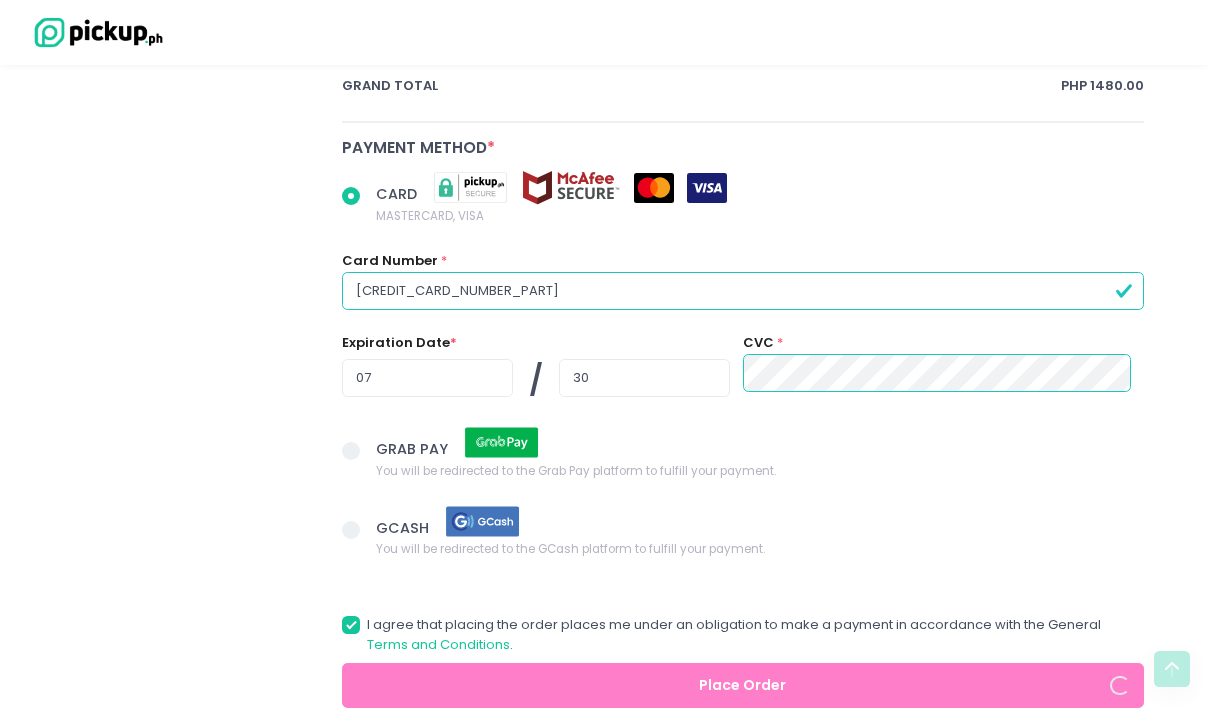 radio on "true" 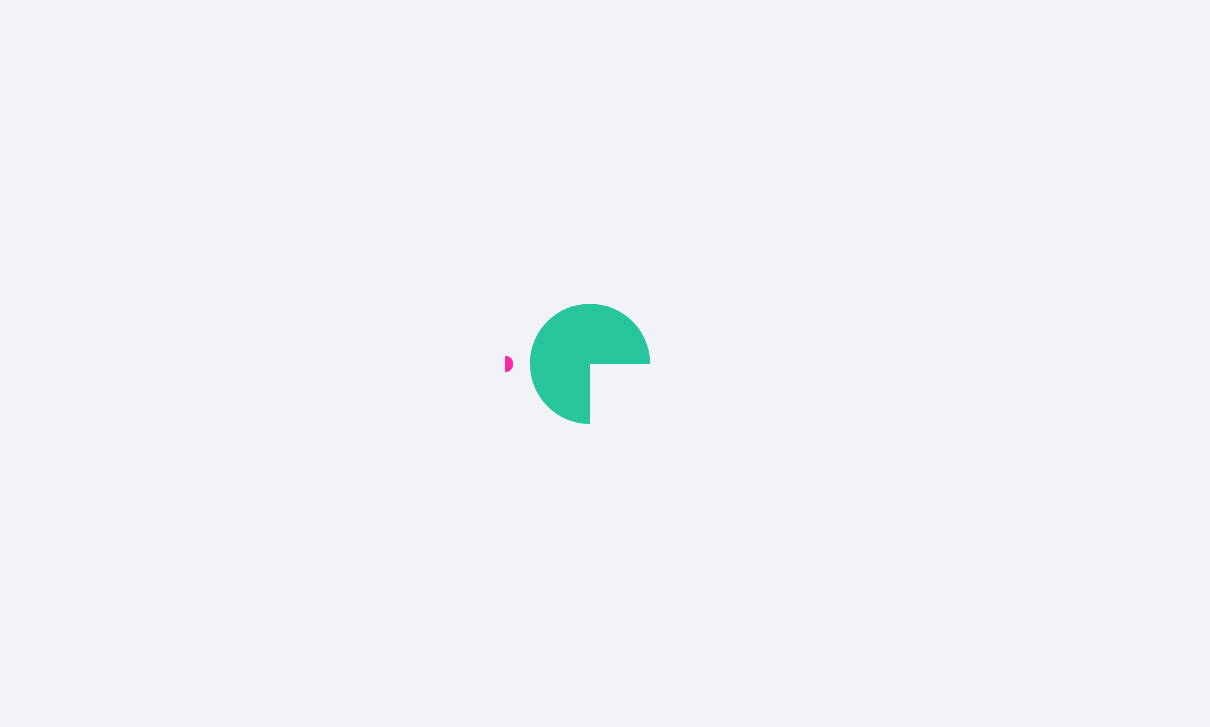 scroll, scrollTop: 0, scrollLeft: 0, axis: both 